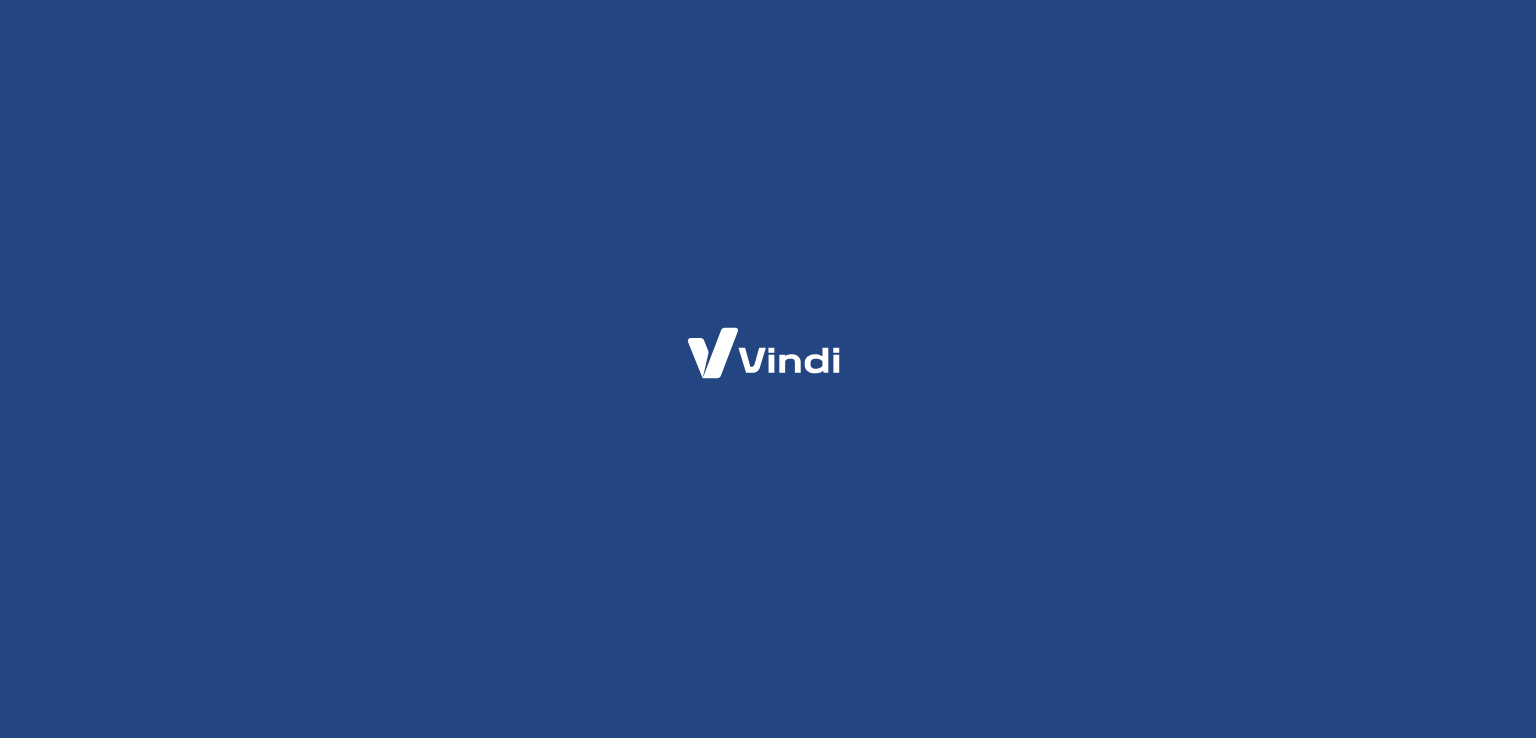scroll, scrollTop: 0, scrollLeft: 0, axis: both 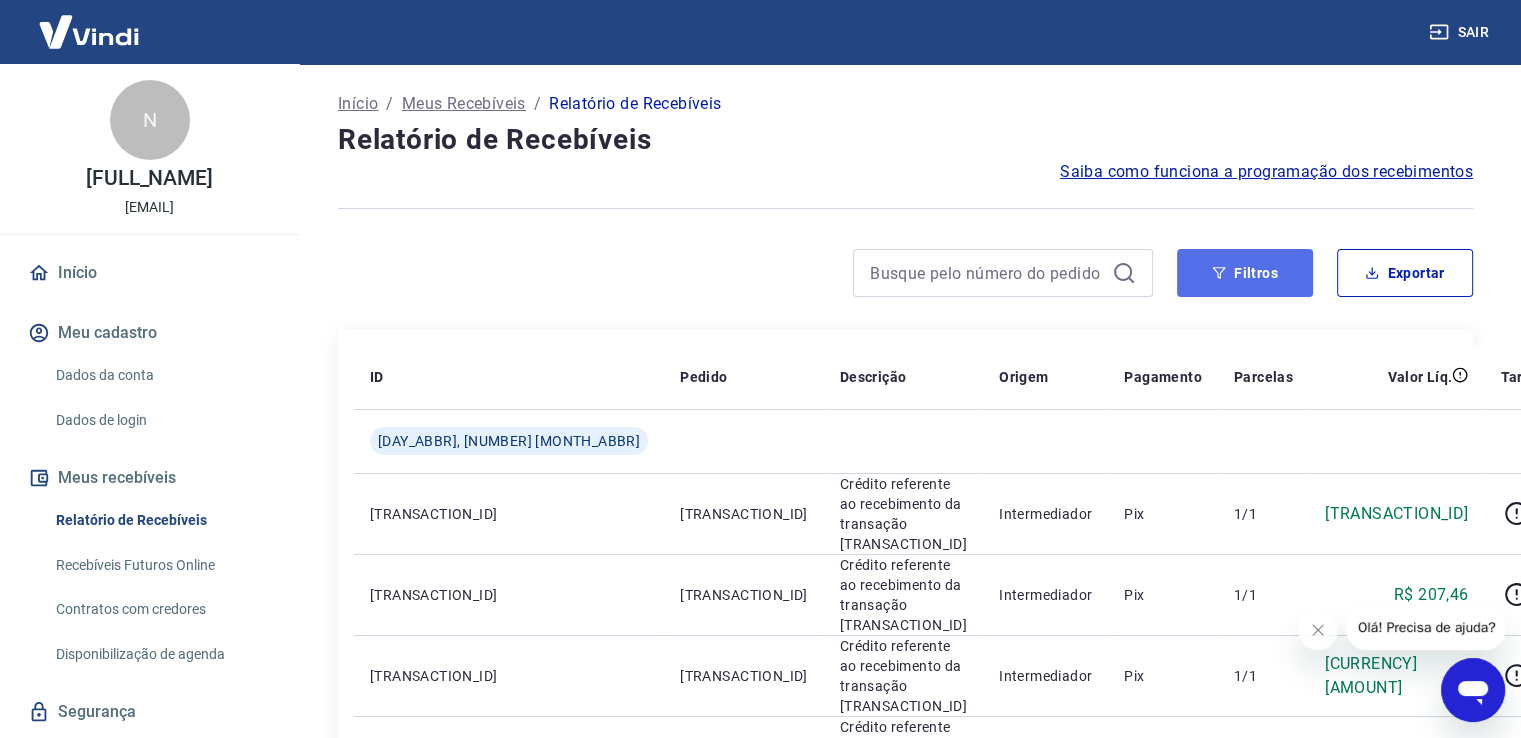 click on "Filtros" at bounding box center (1245, 273) 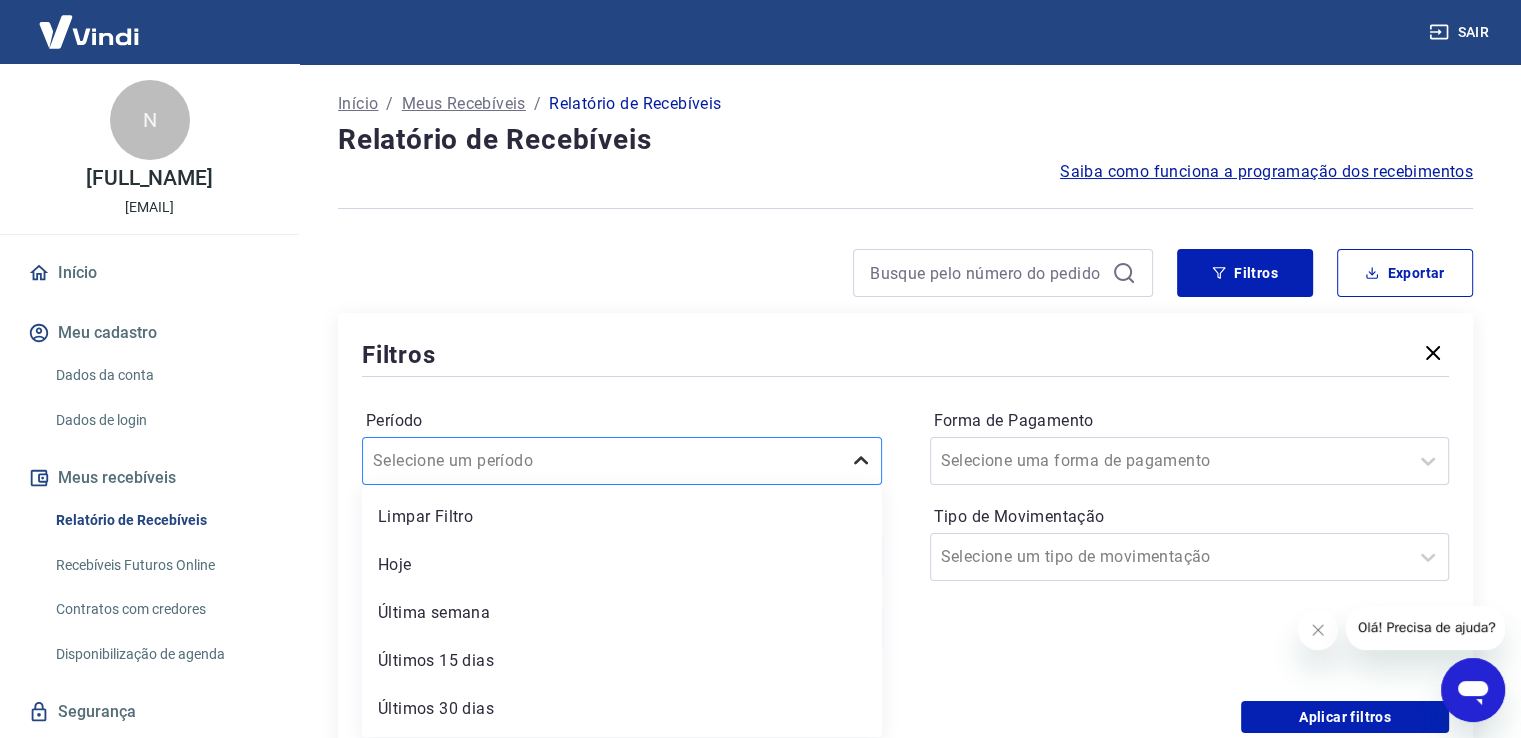 click on "option Limpar Filtro focused, [NUMBER] of [NUMBER]. [NUMBER] results available. Use Up and Down to choose options, press Enter to select the currently focused option, press Escape to exit the menu, press Tab to select the option and exit the menu. Selecione um período Limpar Filtro Hoje Última semana Últimos [NUMBER] dias Últimos [NUMBER] dias Últimos [NUMBER] dias Últimos [NUMBER] meses" at bounding box center (622, 461) 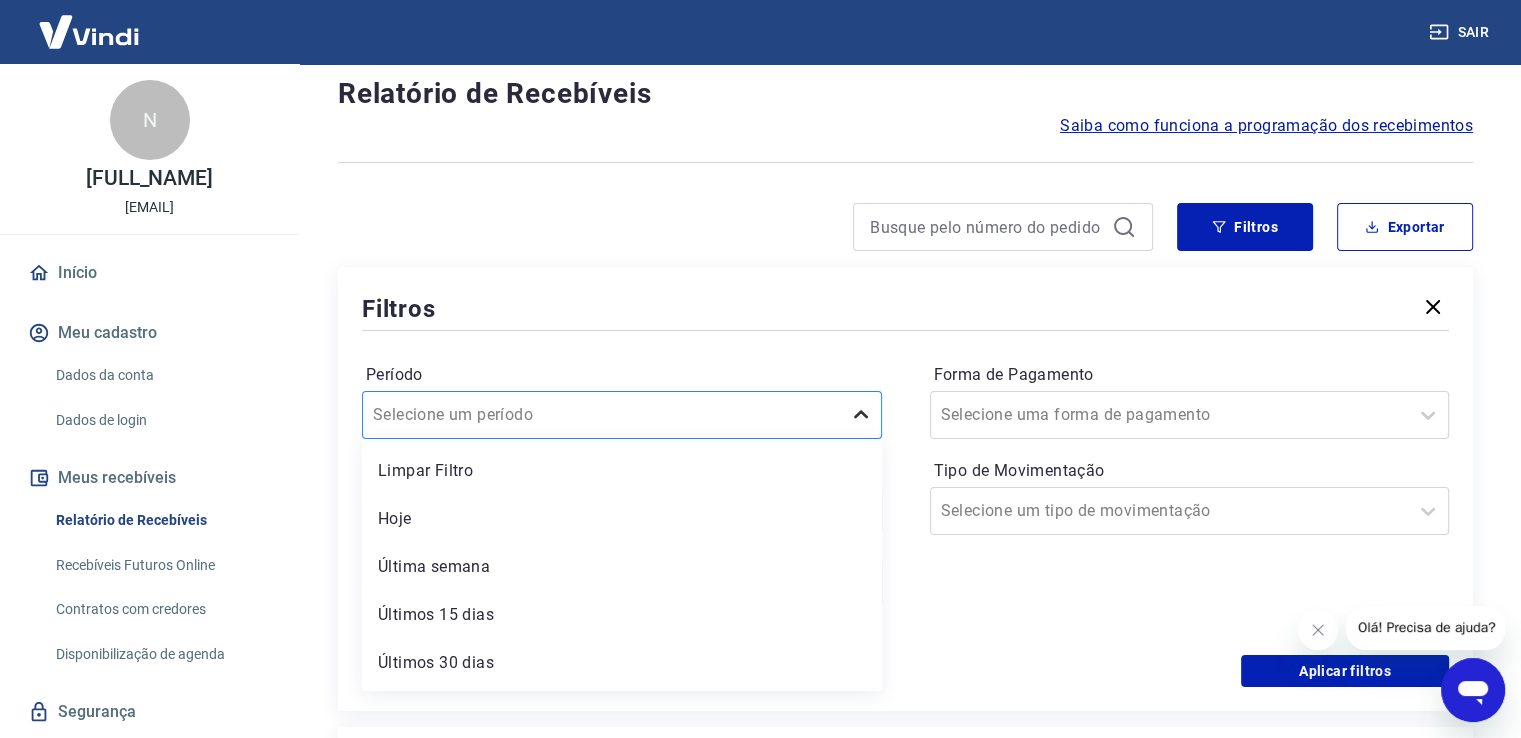 scroll, scrollTop: 48, scrollLeft: 0, axis: vertical 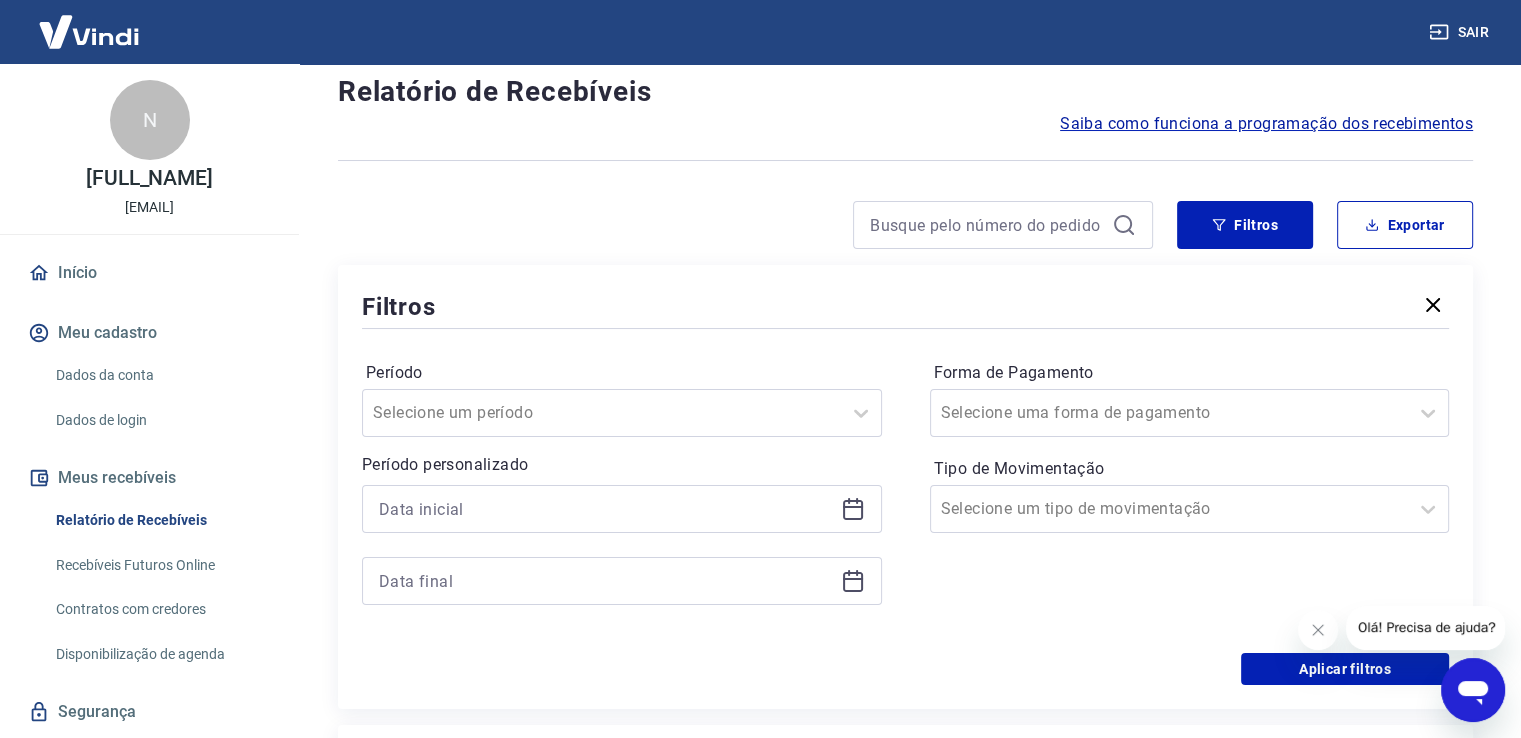 click on "Período Selecione um período Período personalizado Forma de Pagamento Selecione uma forma de pagamento Tipo de Movimentação Selecione um tipo de movimentação" at bounding box center [905, 493] 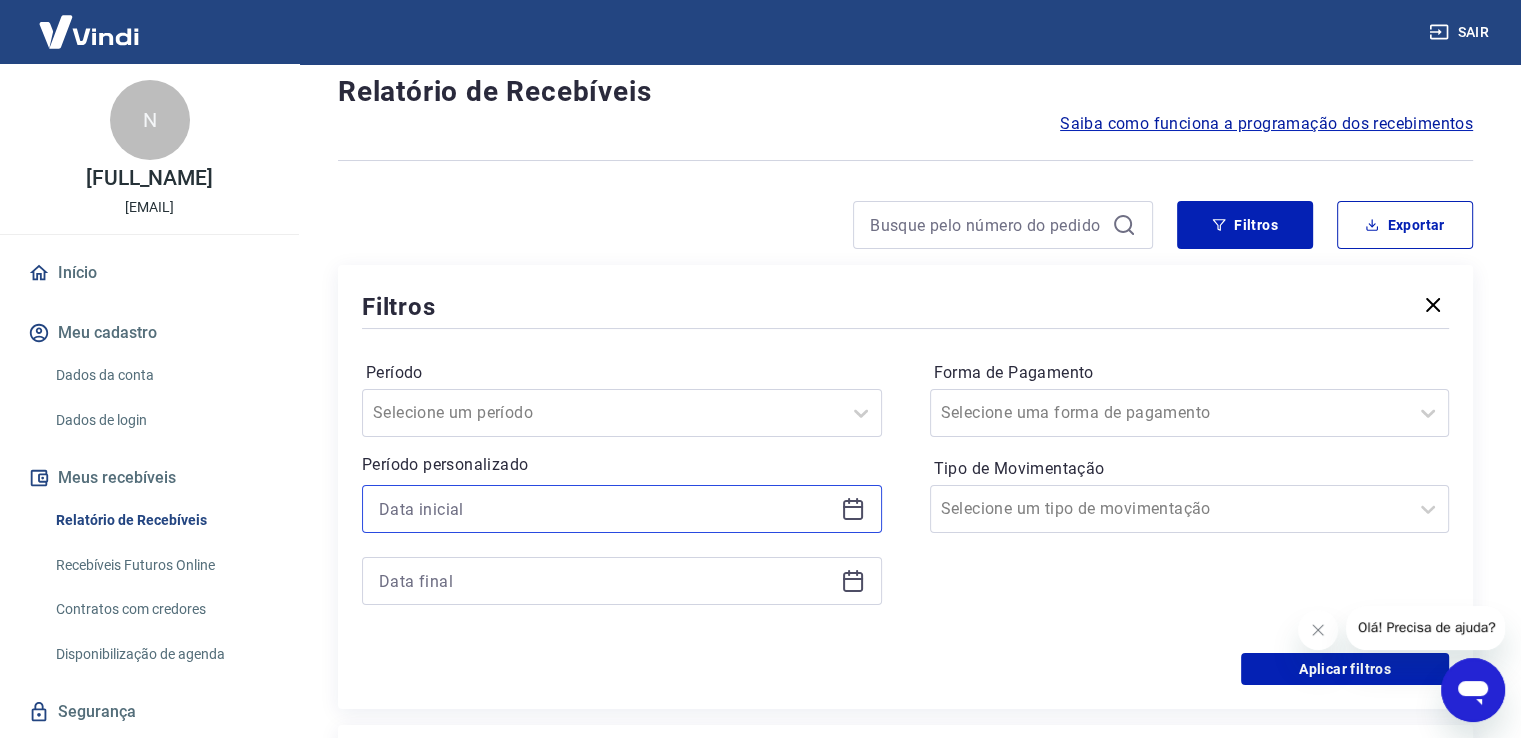 click at bounding box center (606, 509) 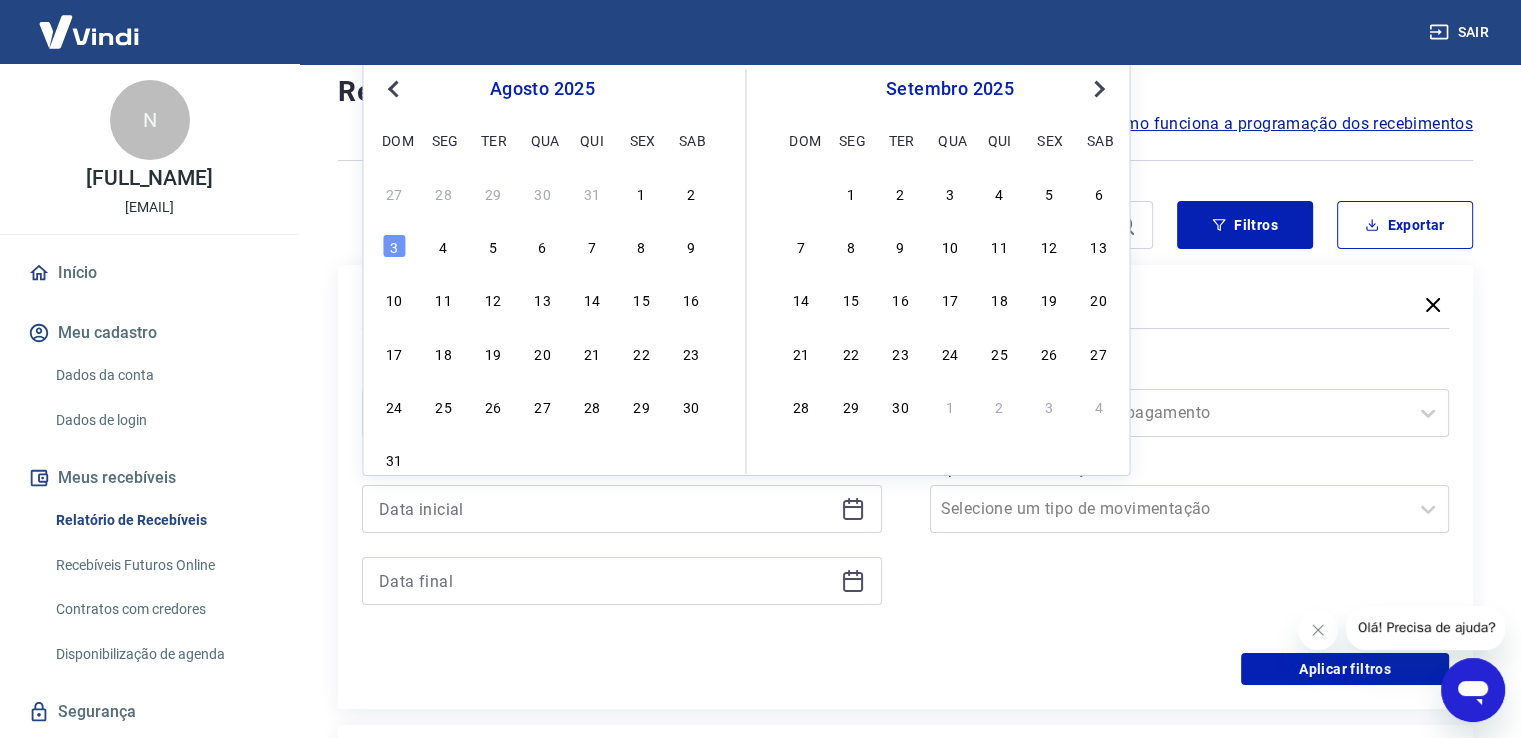 click on "Previous Month" at bounding box center (395, 88) 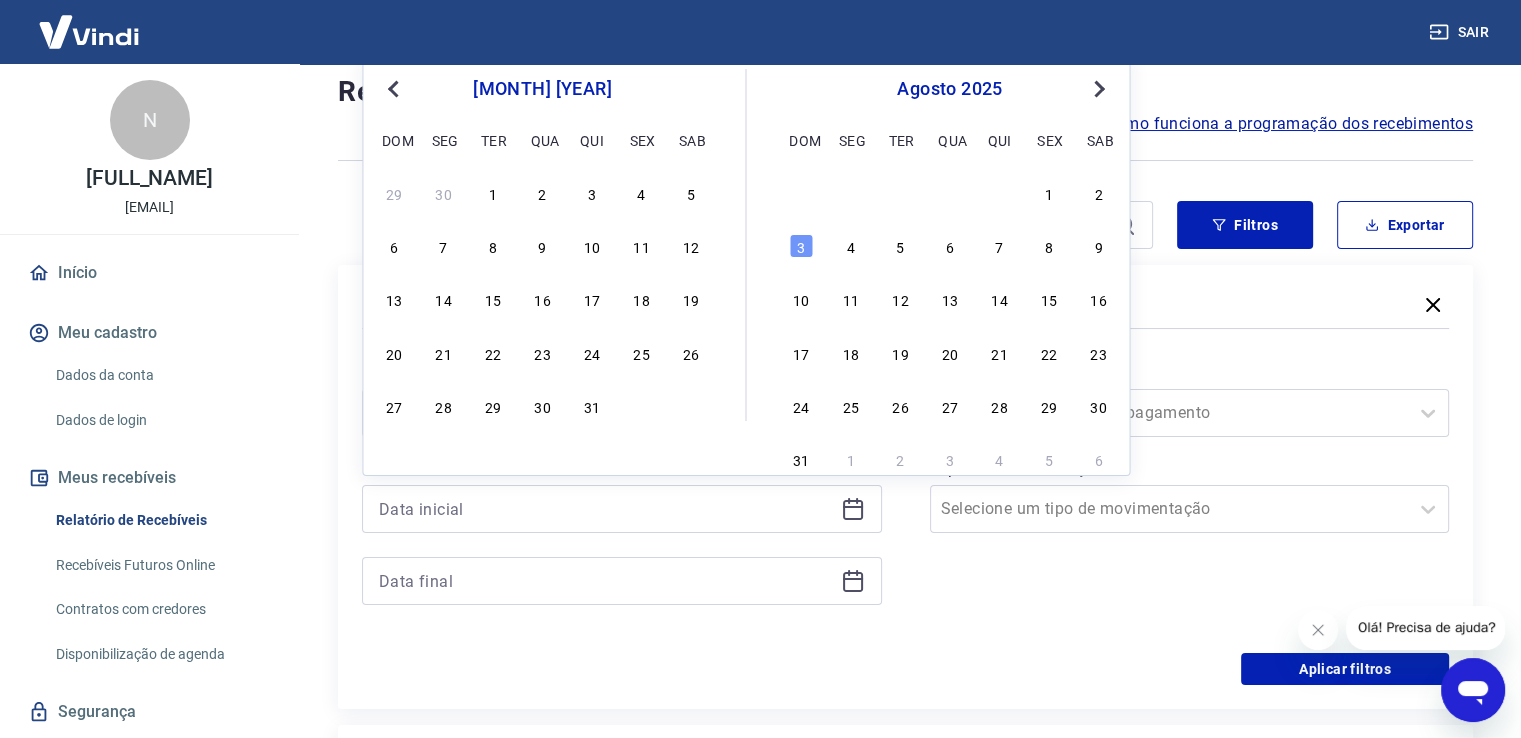 click on "Previous Month" at bounding box center (395, 88) 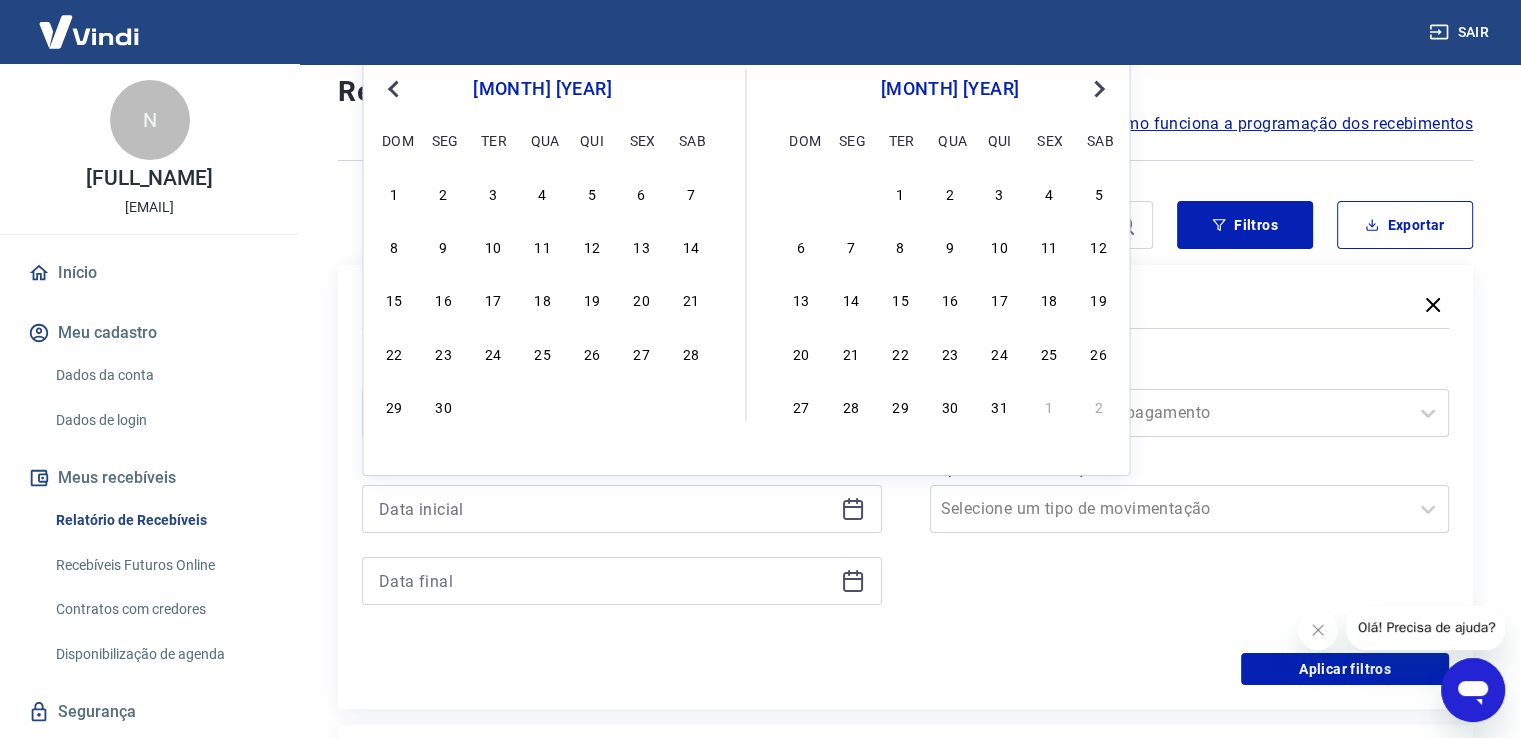 click on "Previous Month" at bounding box center [395, 88] 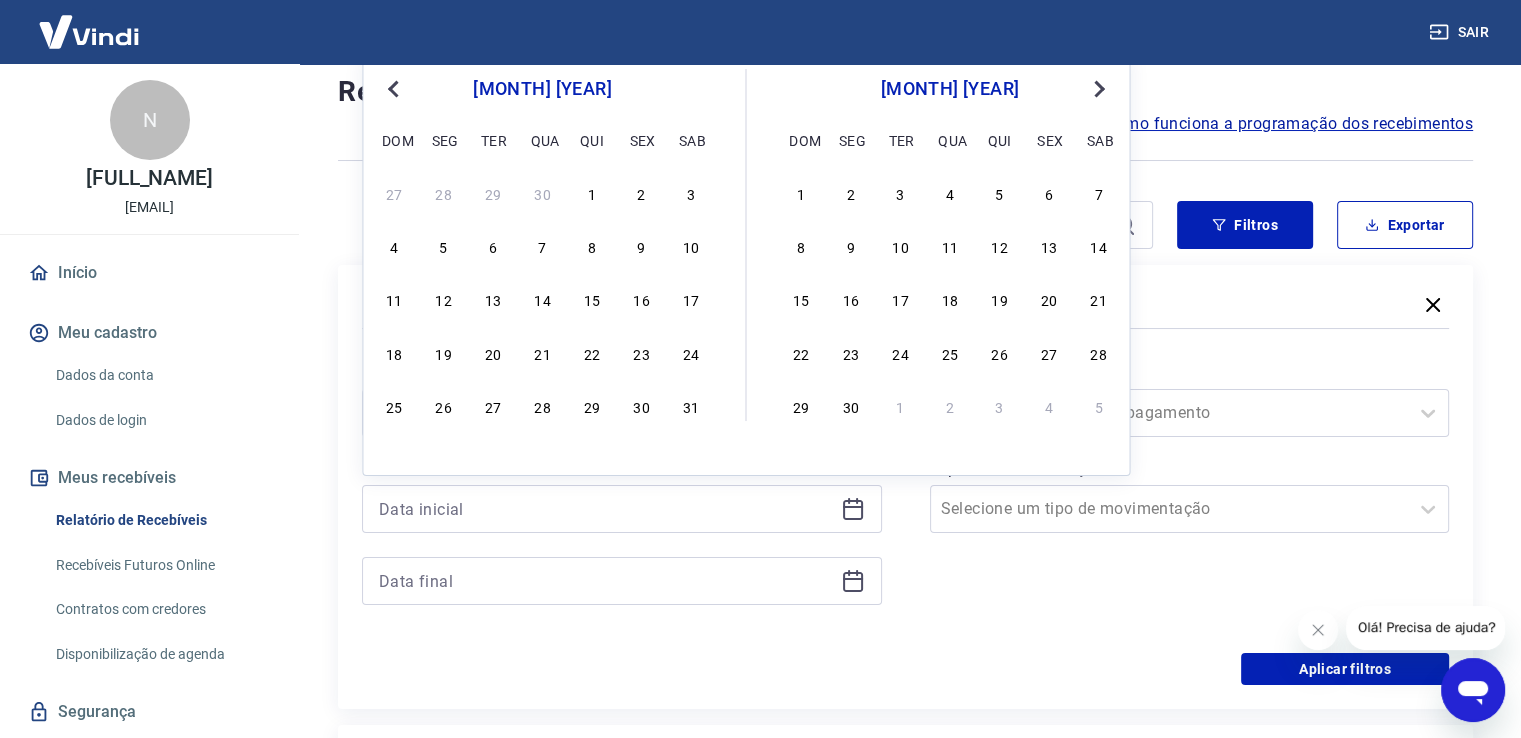 click on "Previous Month" at bounding box center [395, 88] 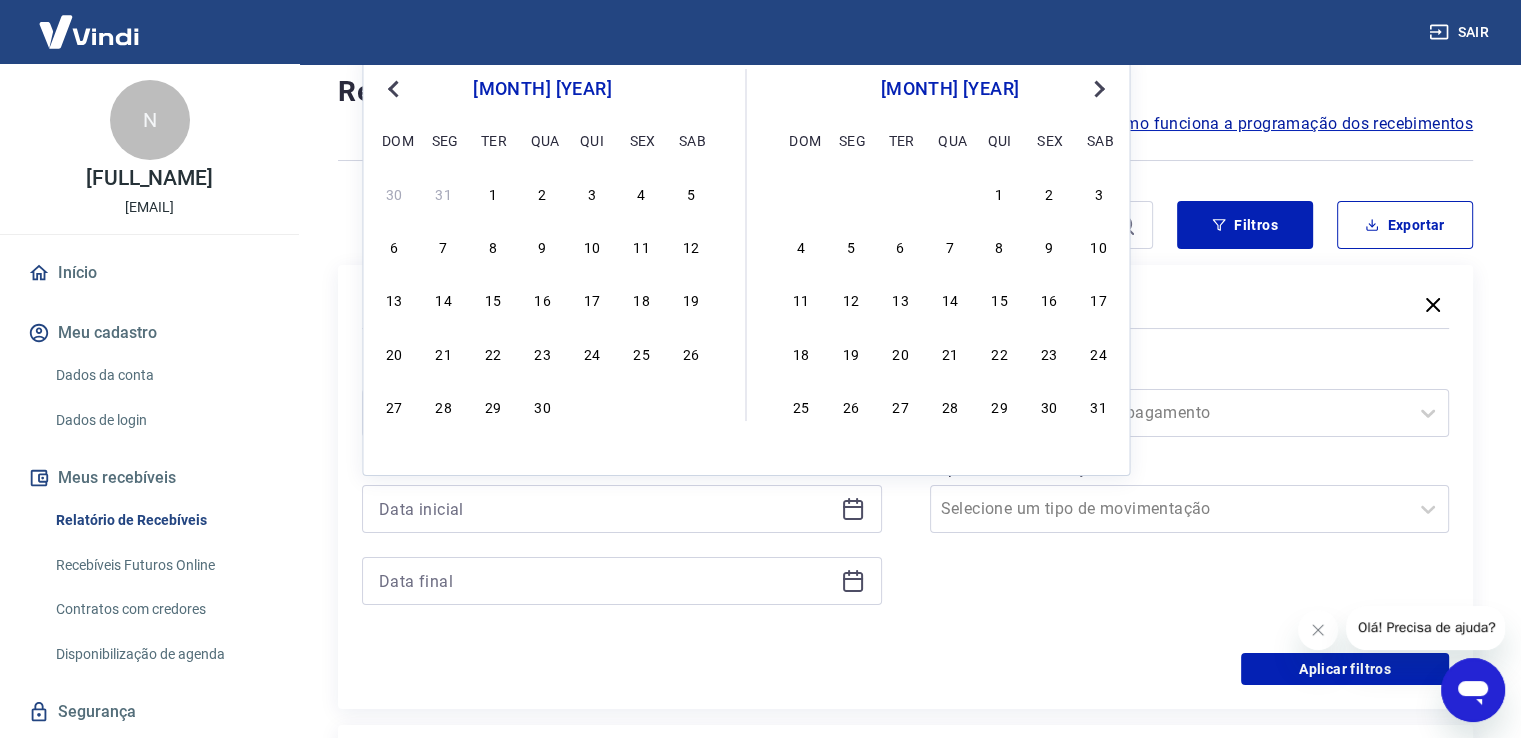 click on "Previous Month" at bounding box center (395, 88) 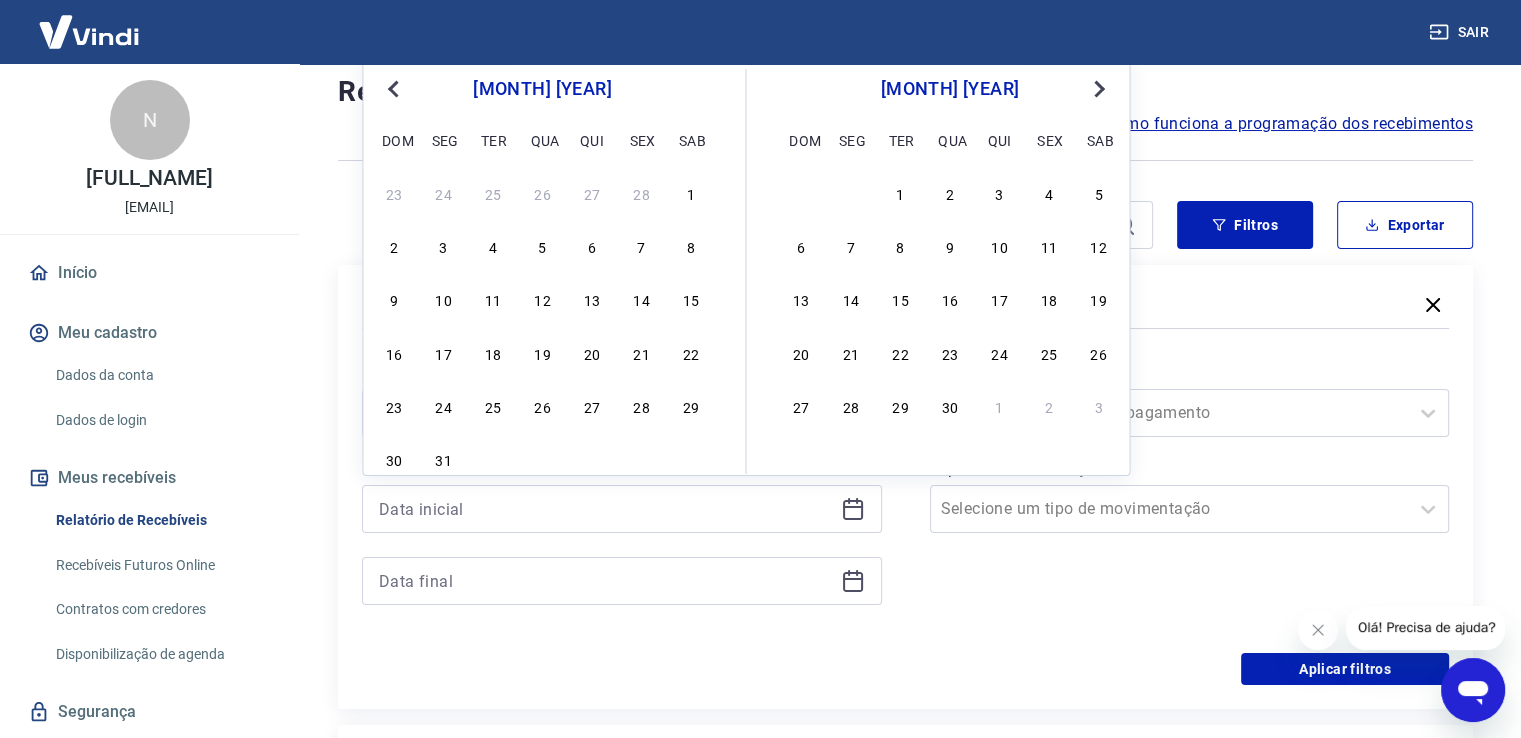 click on "Previous Month" at bounding box center [395, 88] 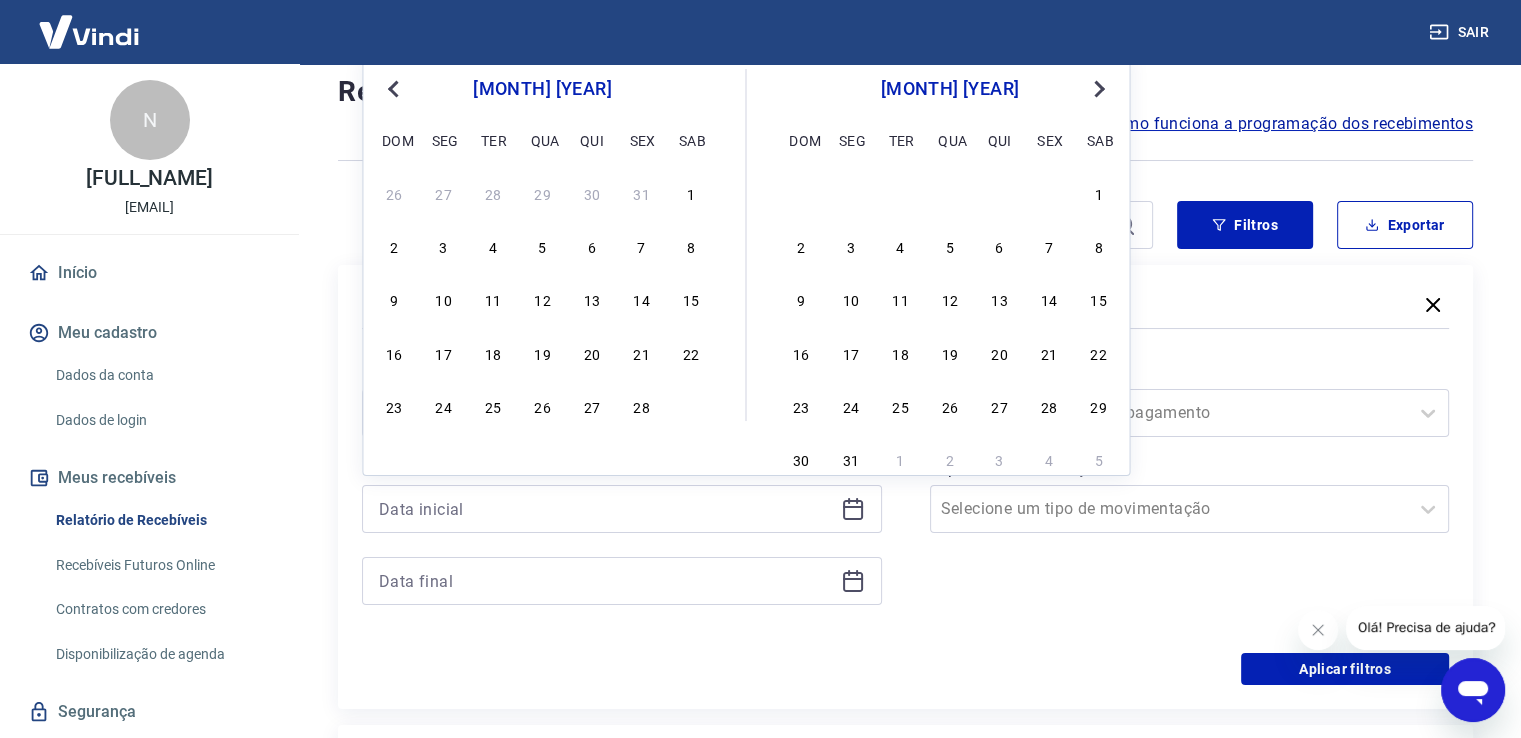 click on "Previous Month" at bounding box center (395, 88) 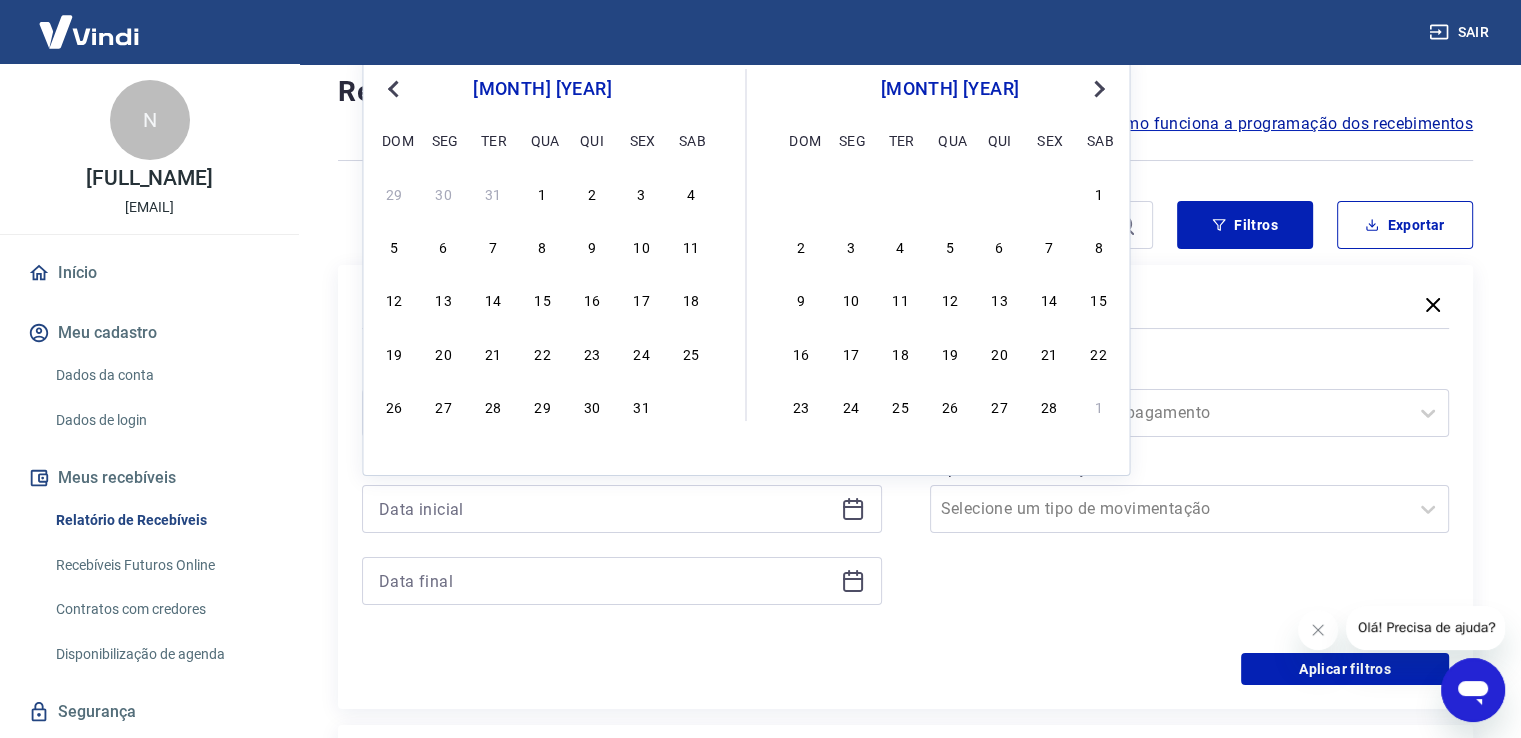 click on "Previous Month" at bounding box center (395, 88) 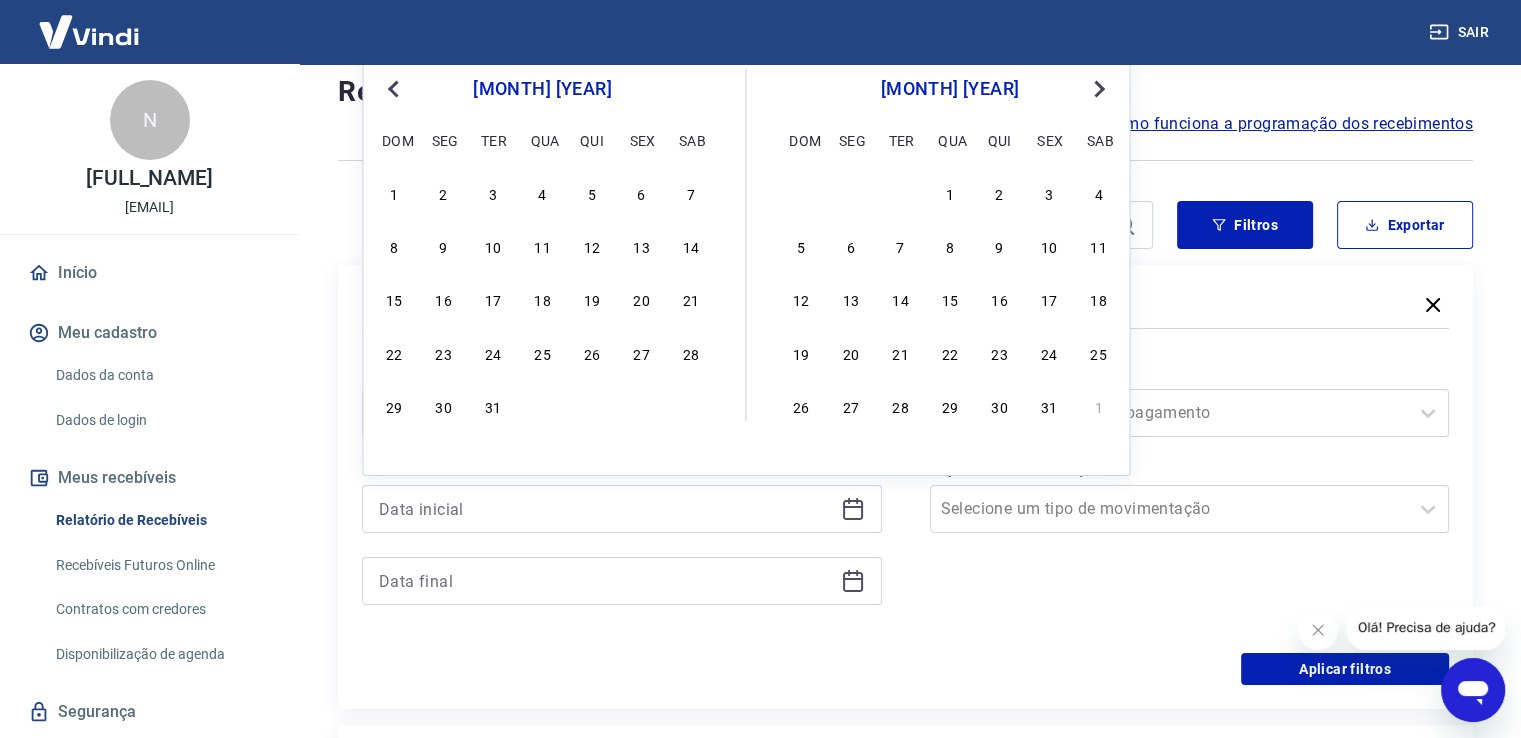 click on "Previous Month" at bounding box center (395, 88) 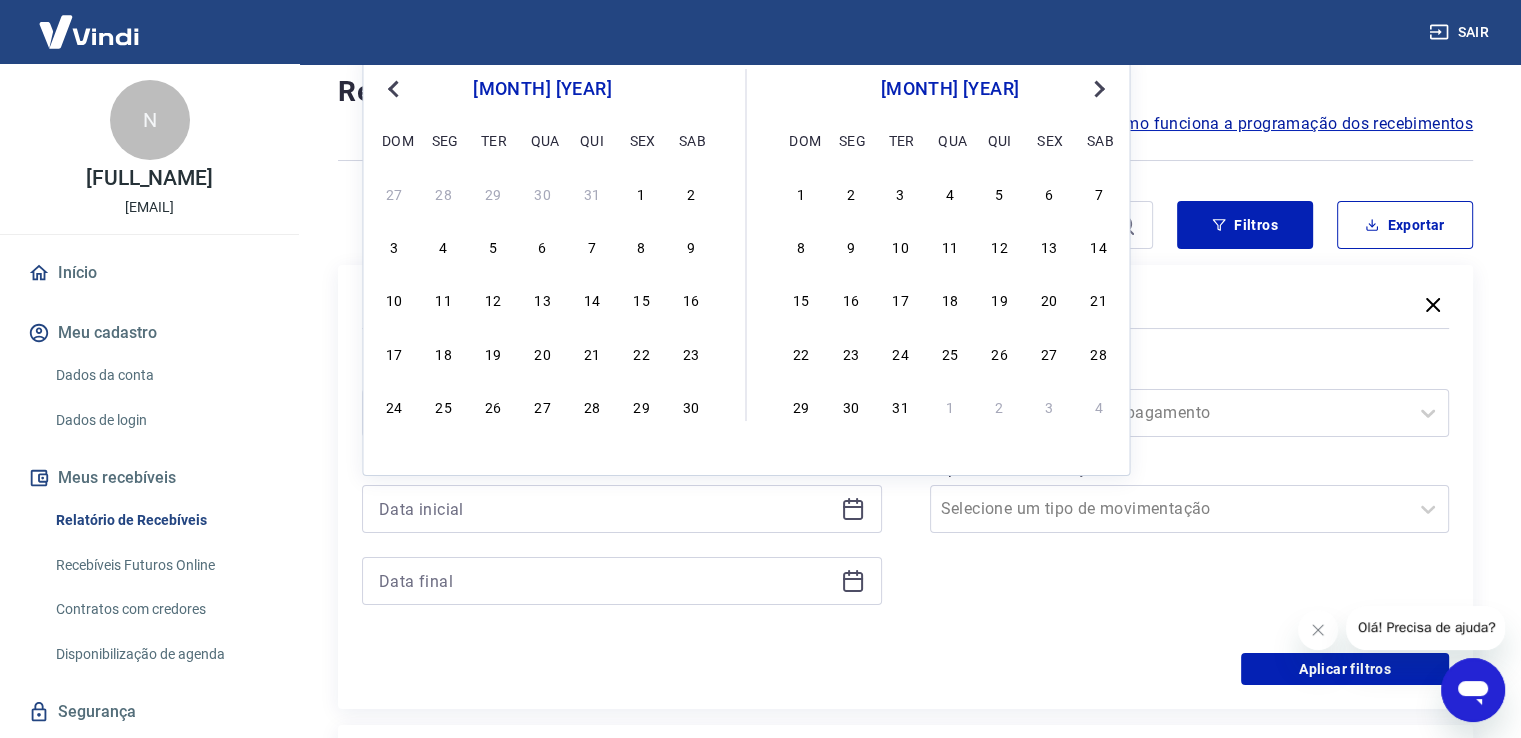 click on "Previous Month" at bounding box center [395, 88] 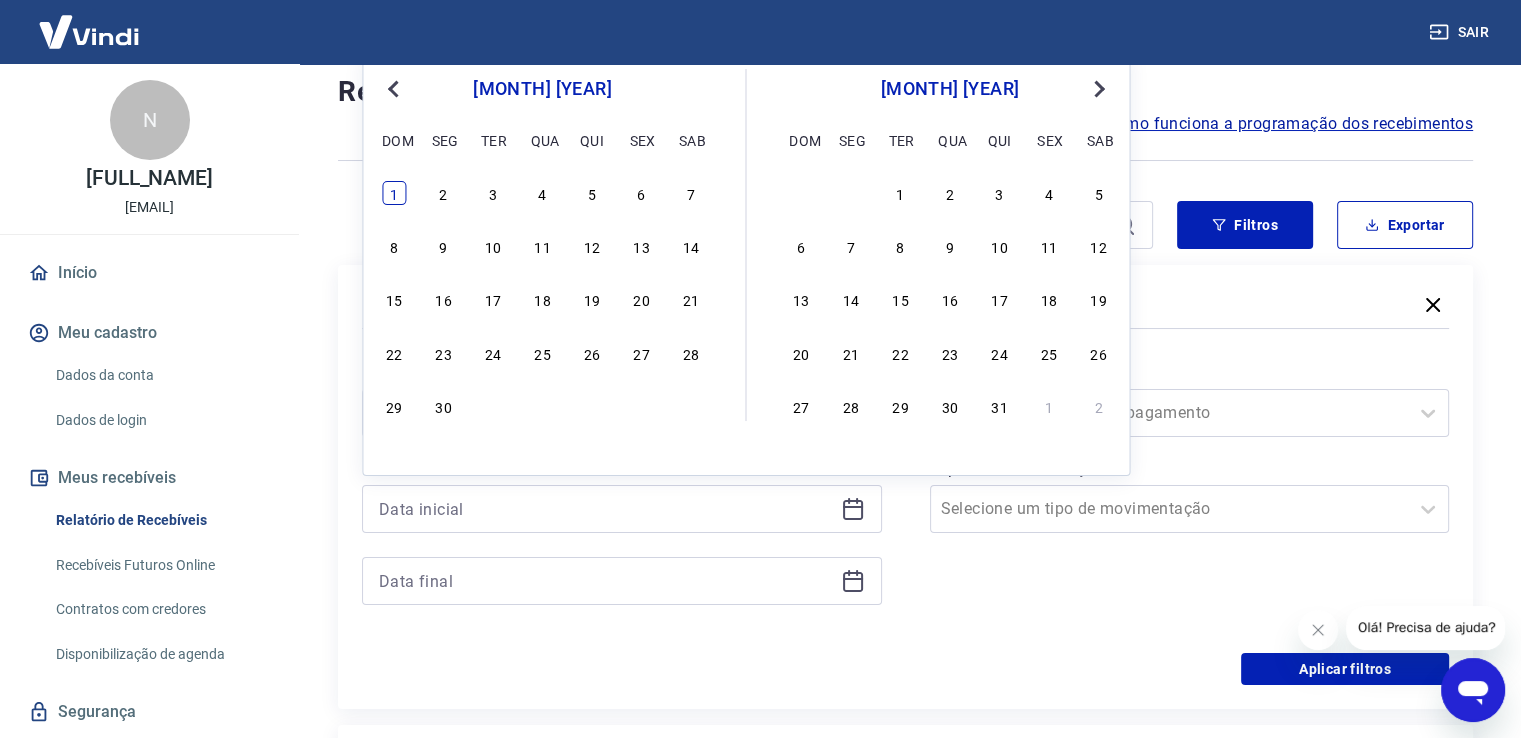 click on "1" at bounding box center (394, 193) 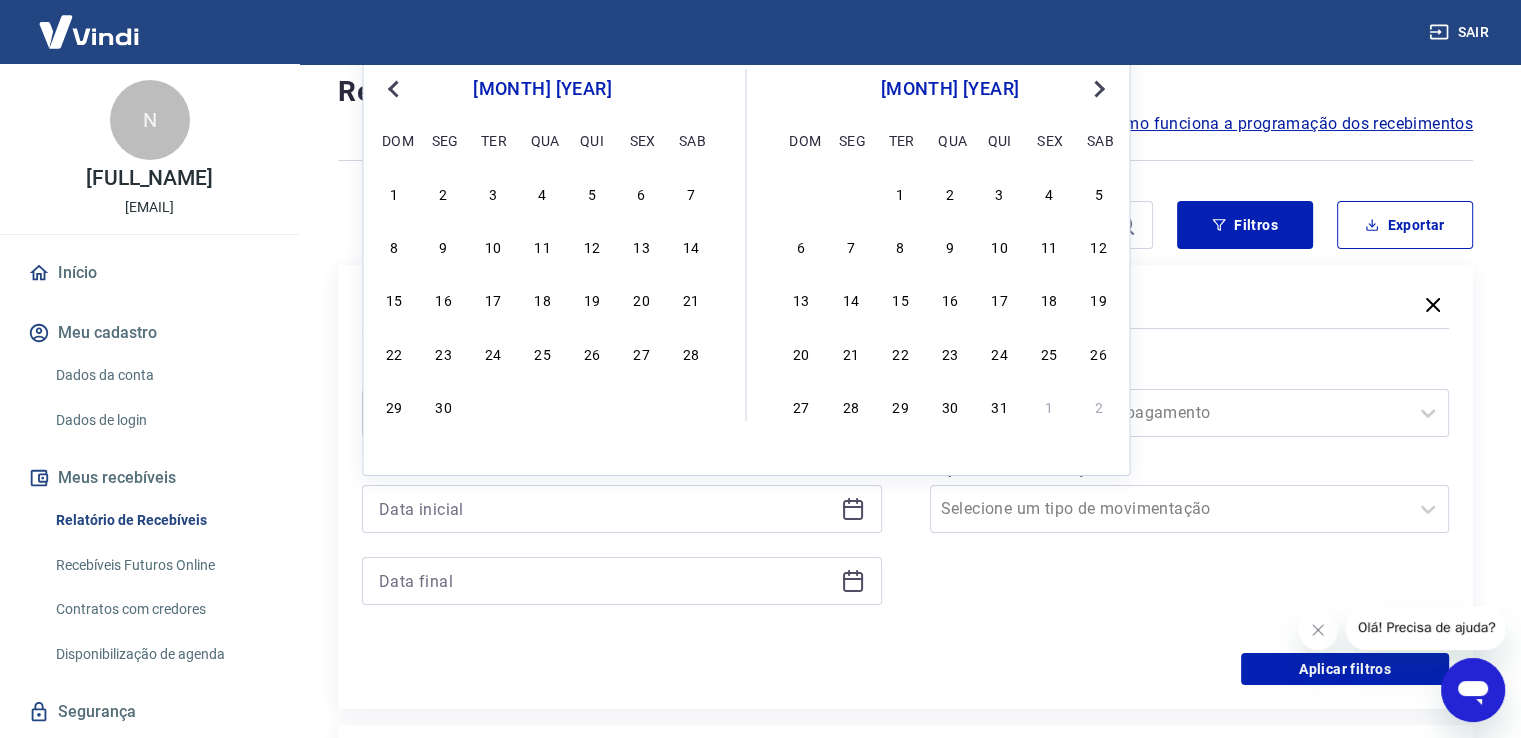 type on "[DATE]" 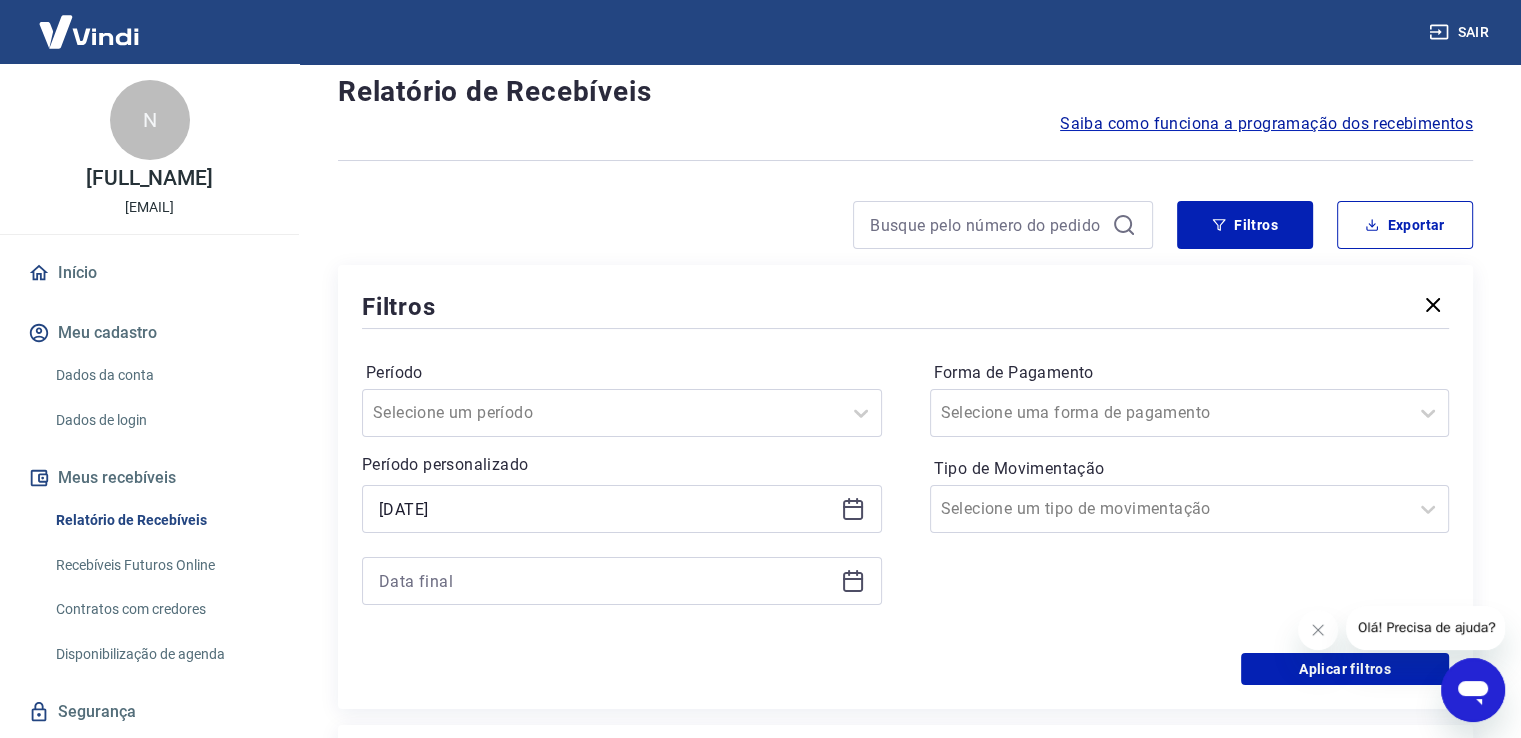 click at bounding box center (622, 581) 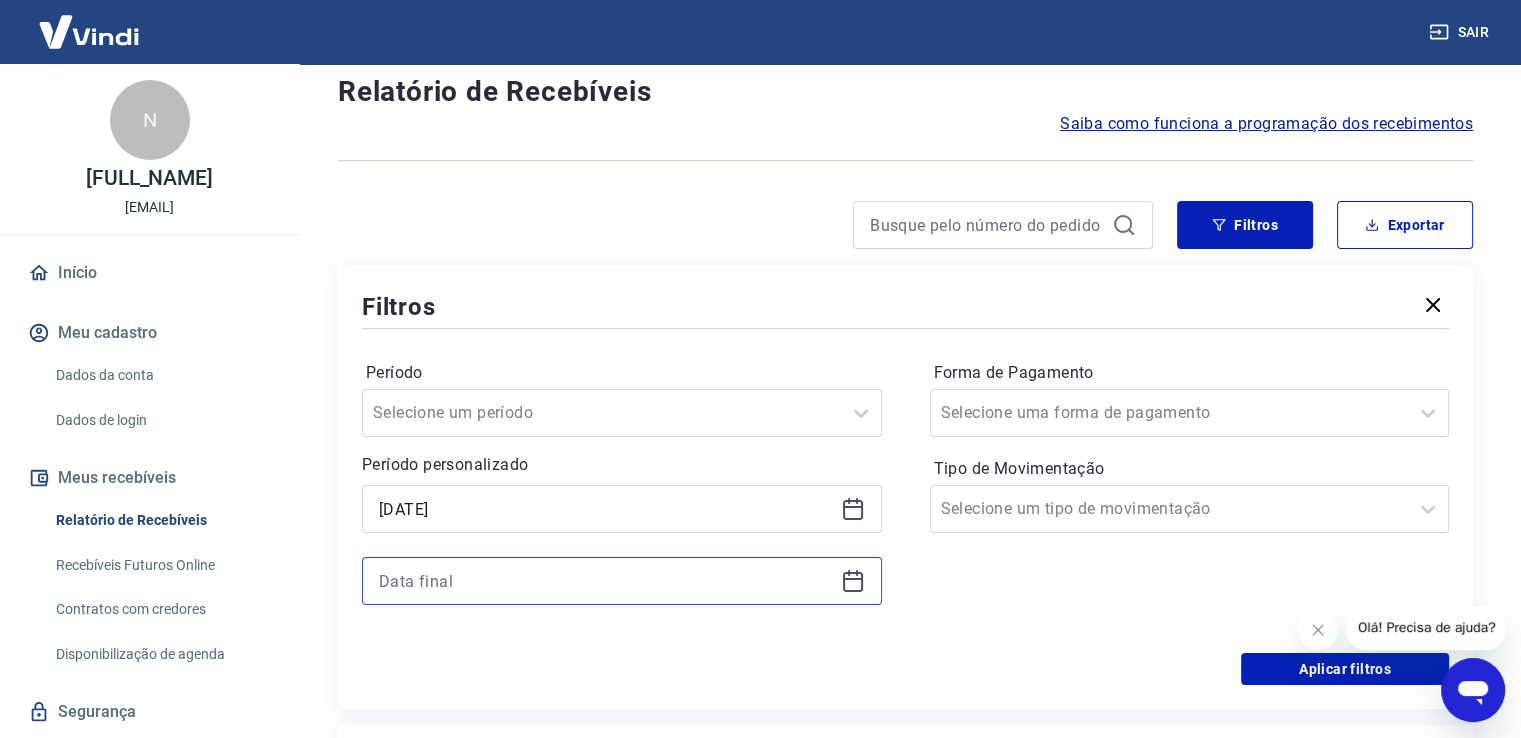 click at bounding box center (606, 581) 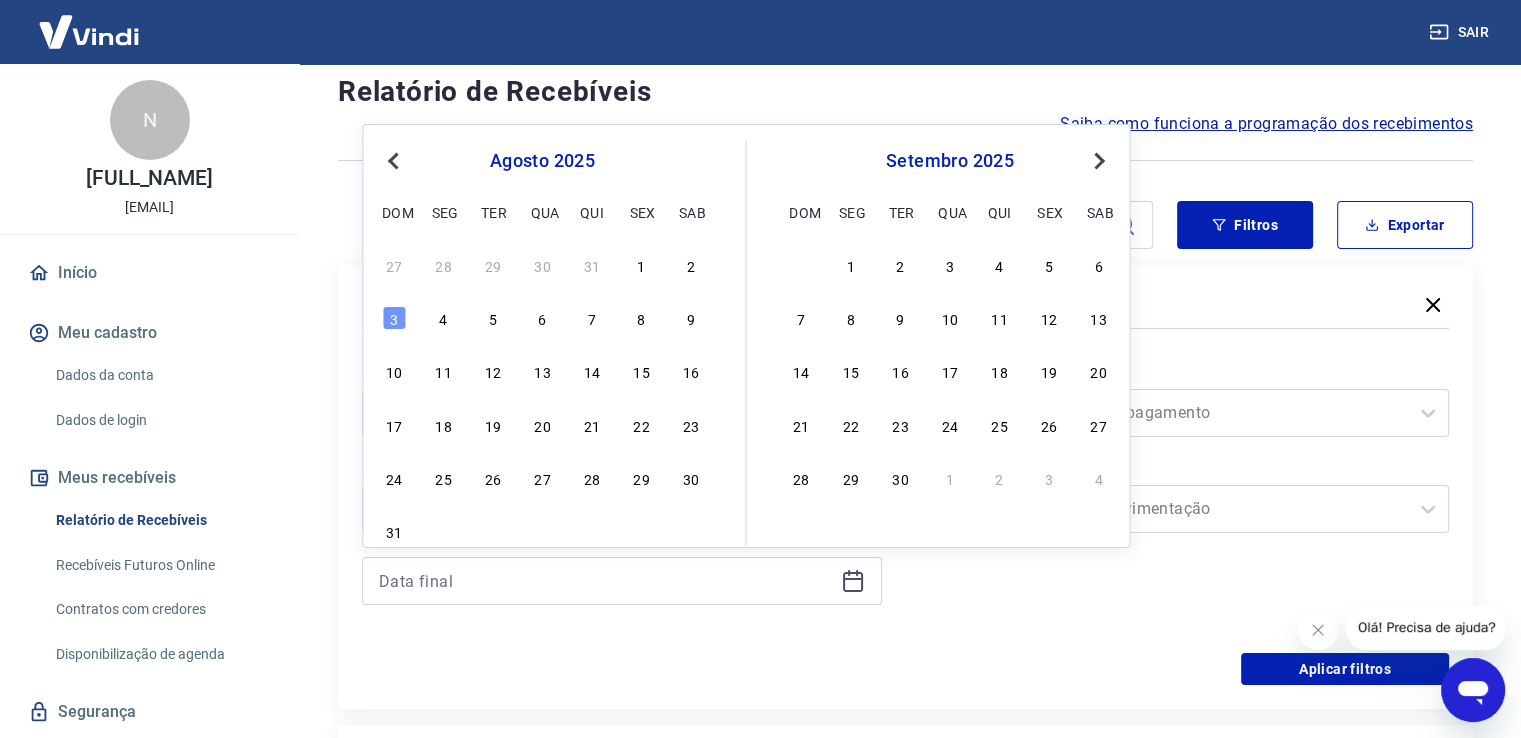 click on "Previous Month" at bounding box center (395, 160) 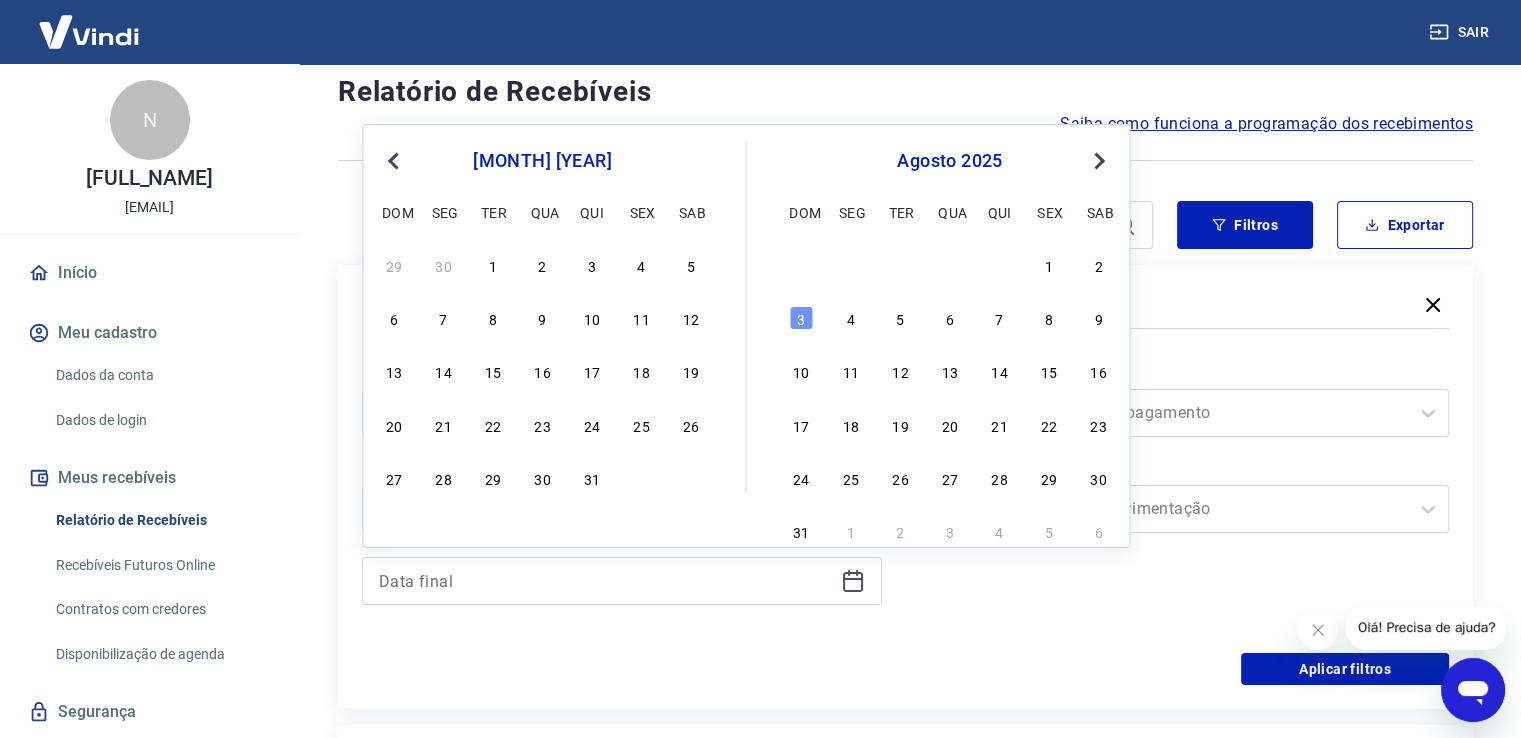 click on "Previous Month" at bounding box center [395, 160] 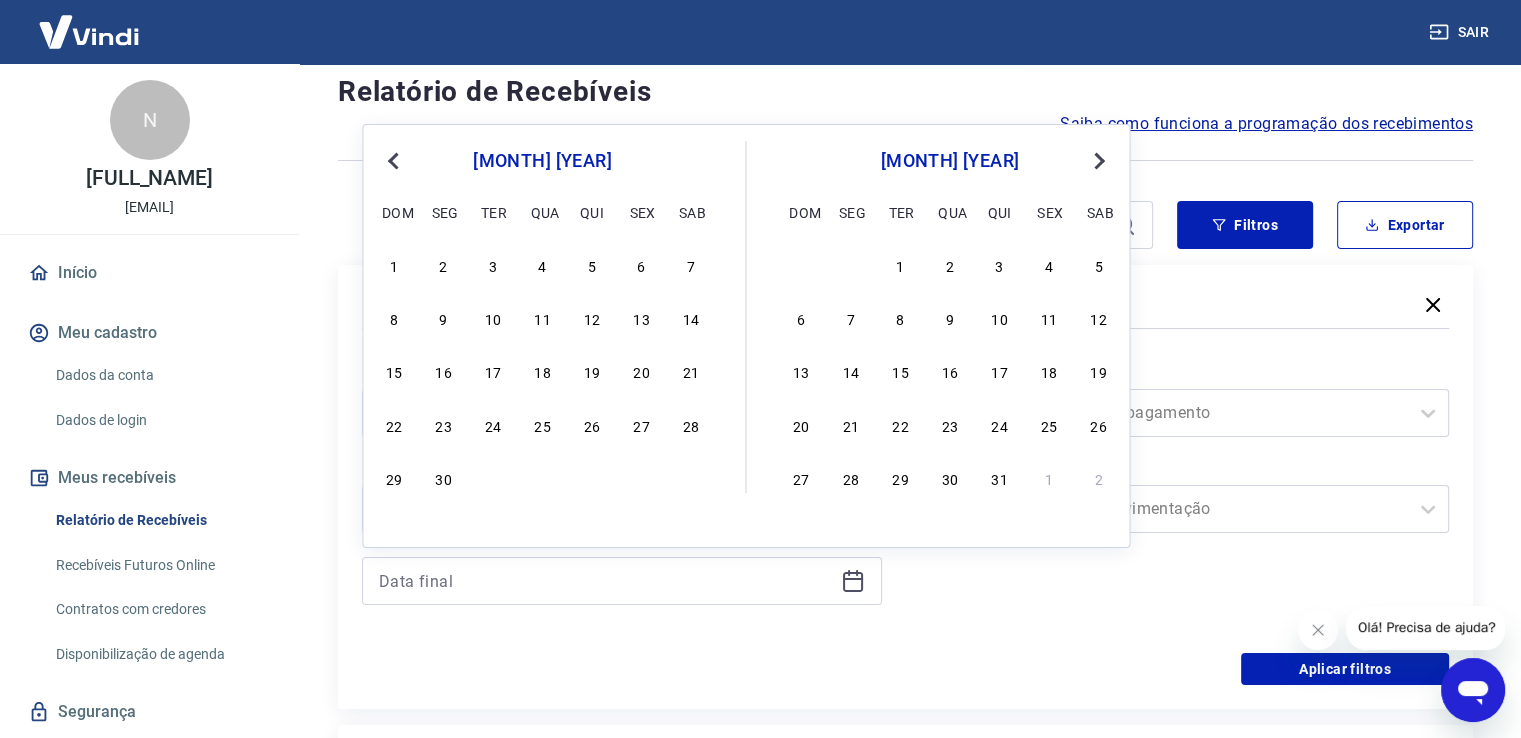 click on "Previous Month" at bounding box center (395, 160) 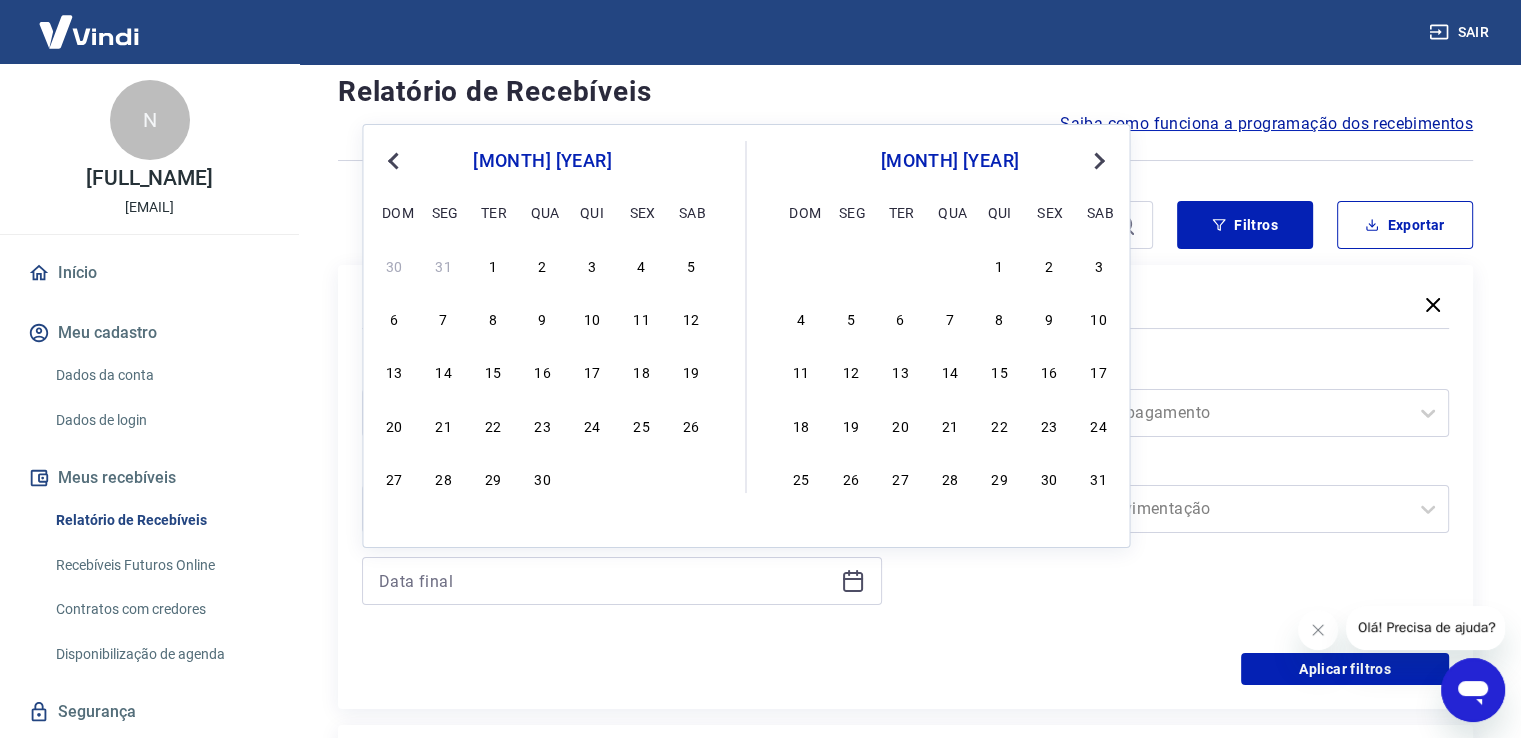 click on "Previous Month" at bounding box center (395, 160) 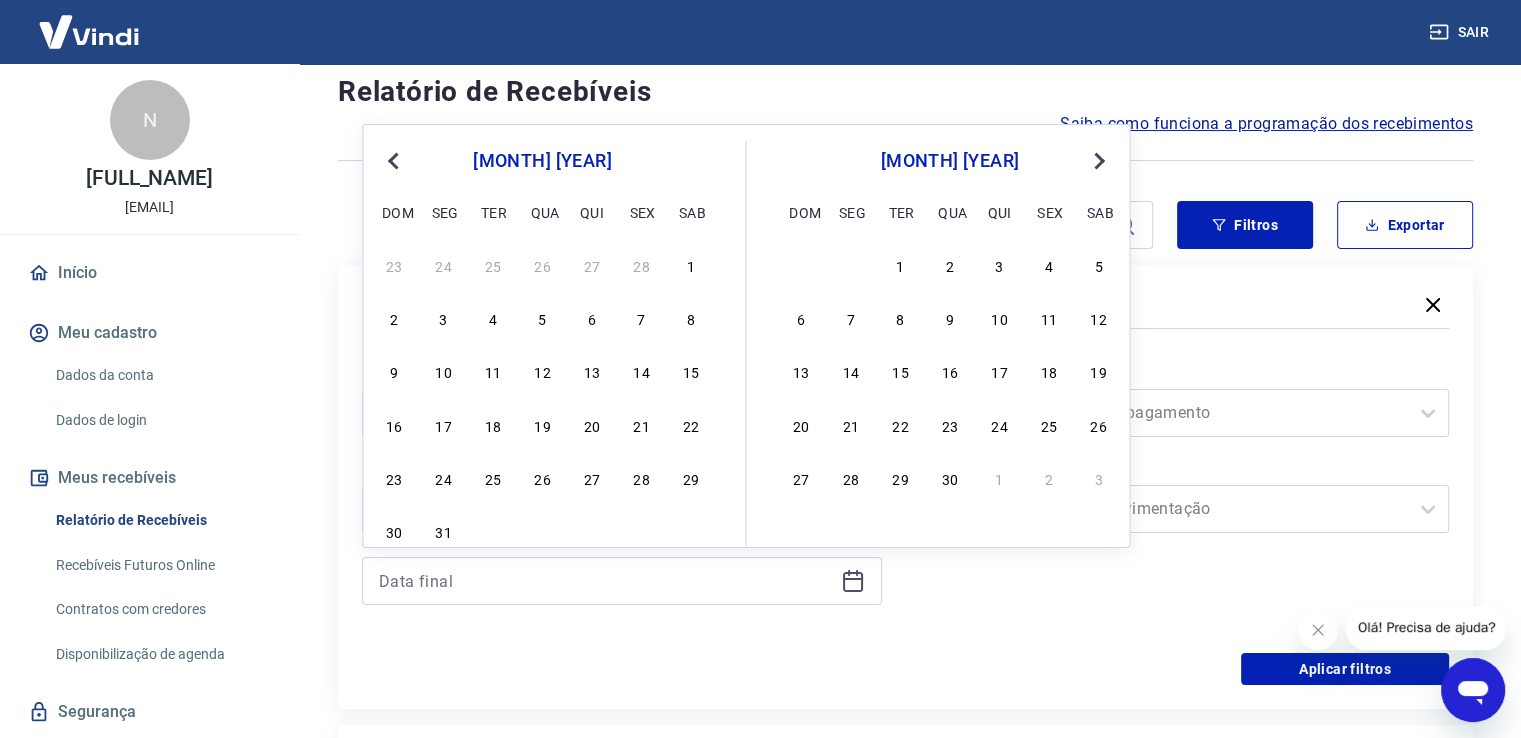 click on "Previous Month" at bounding box center (395, 160) 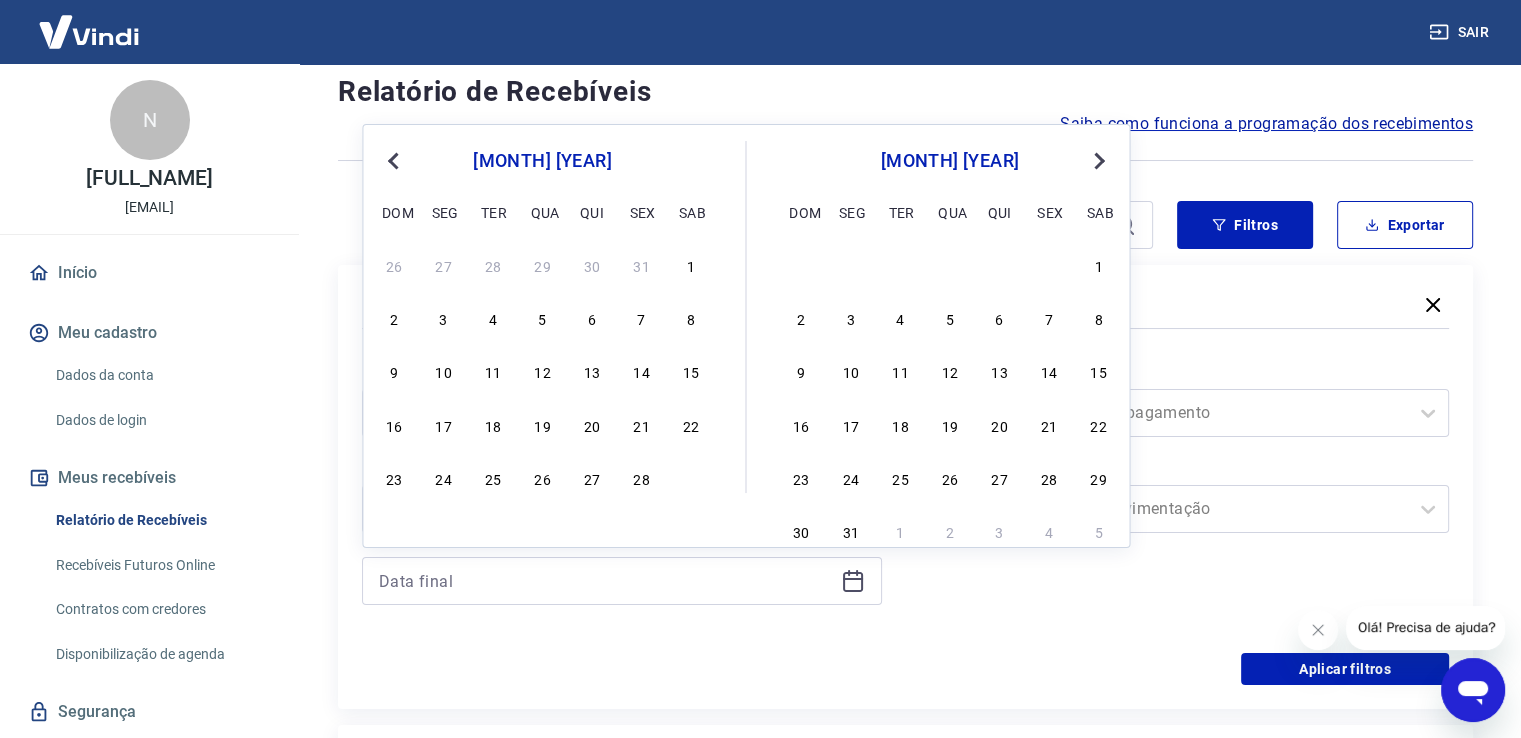 click on "Previous Month" at bounding box center (395, 160) 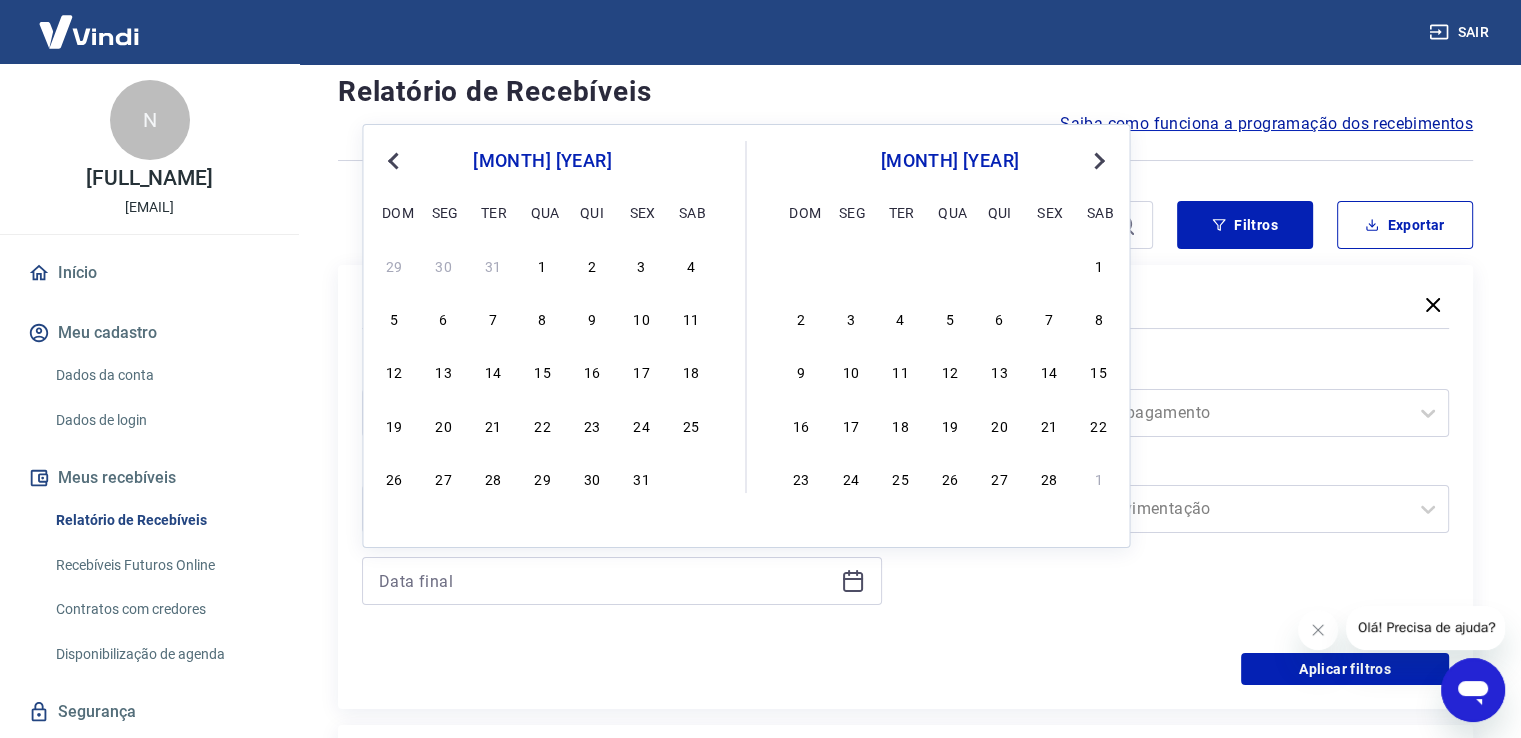 click on "Previous Month" at bounding box center [395, 160] 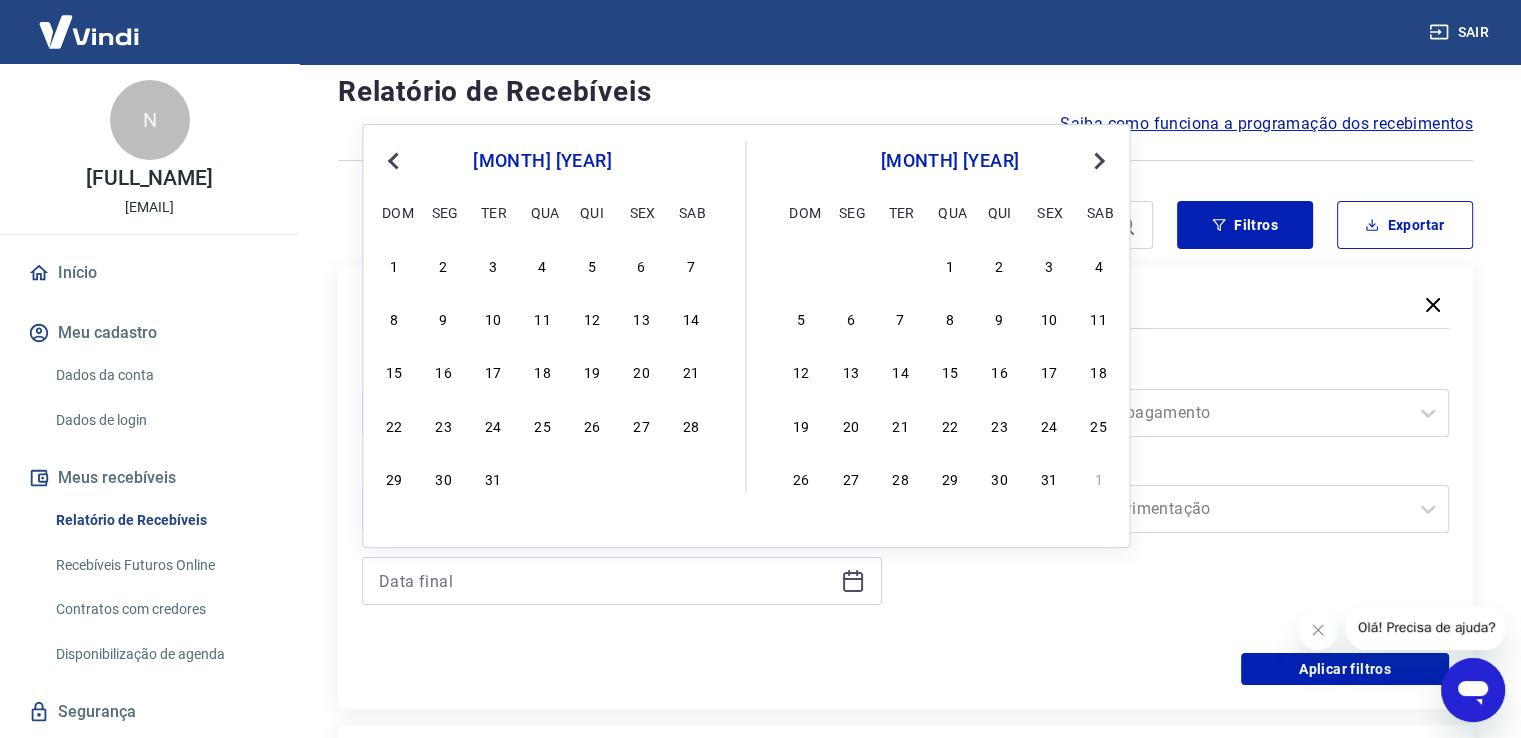 click on "Previous Month" at bounding box center [395, 160] 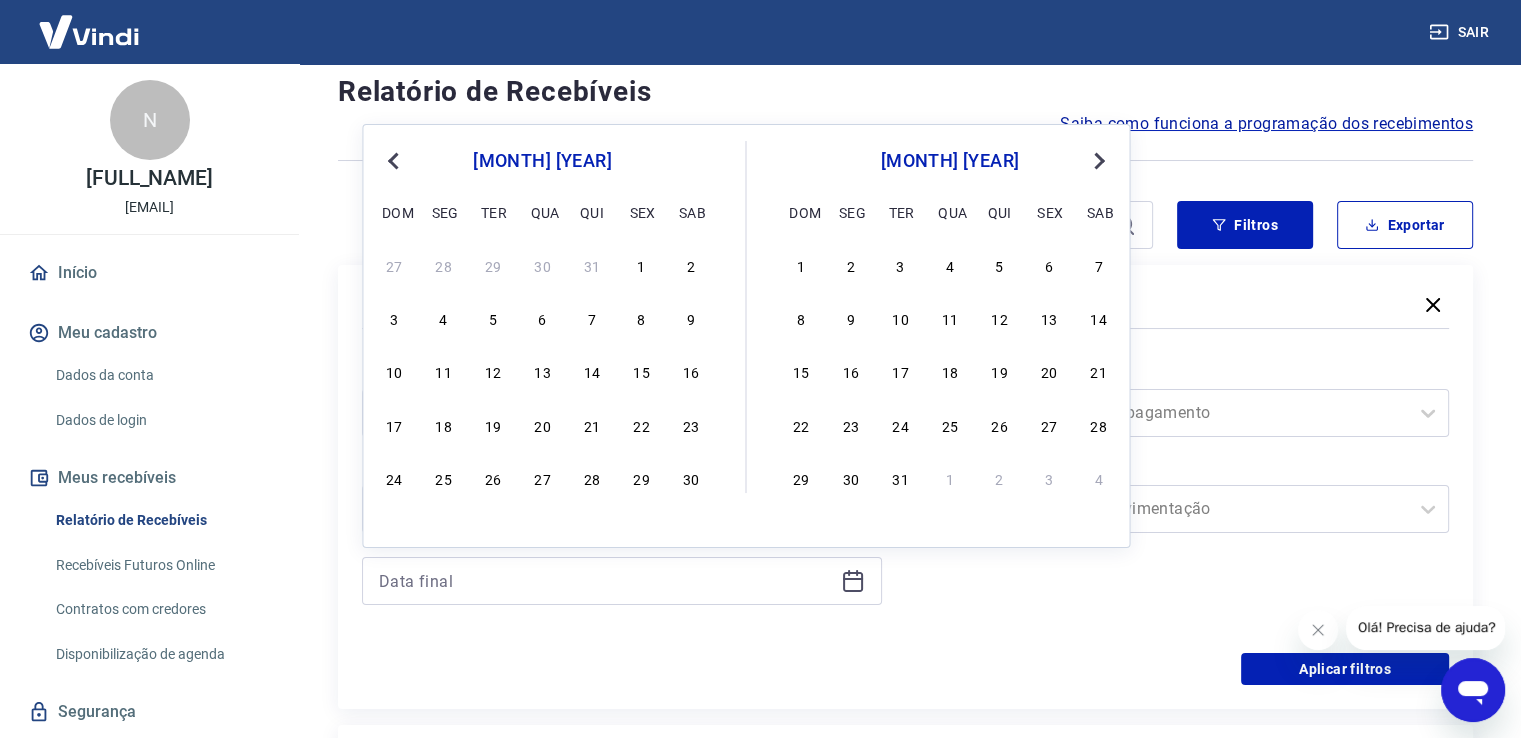 click on "Previous Month" at bounding box center (395, 160) 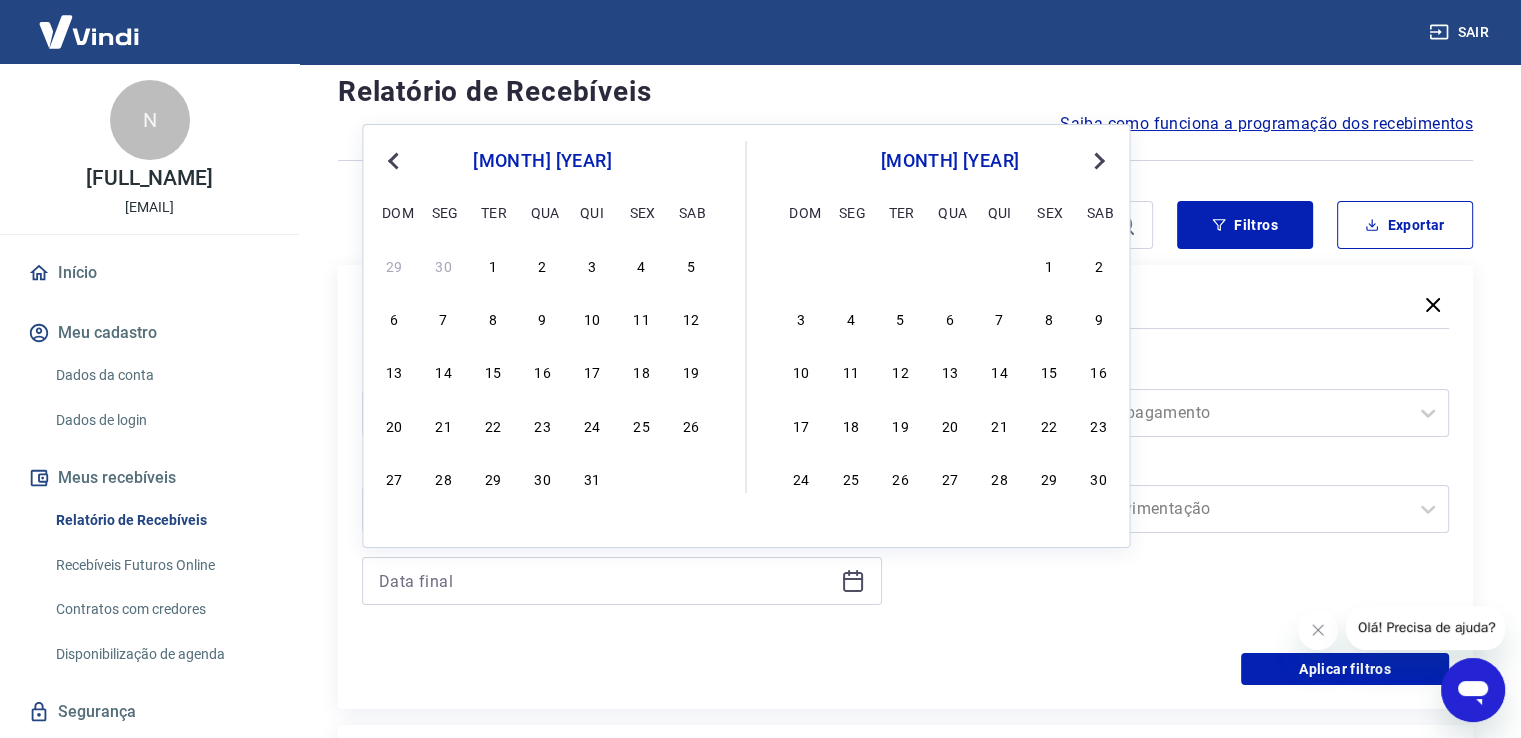 click on "Previous Month" at bounding box center (395, 160) 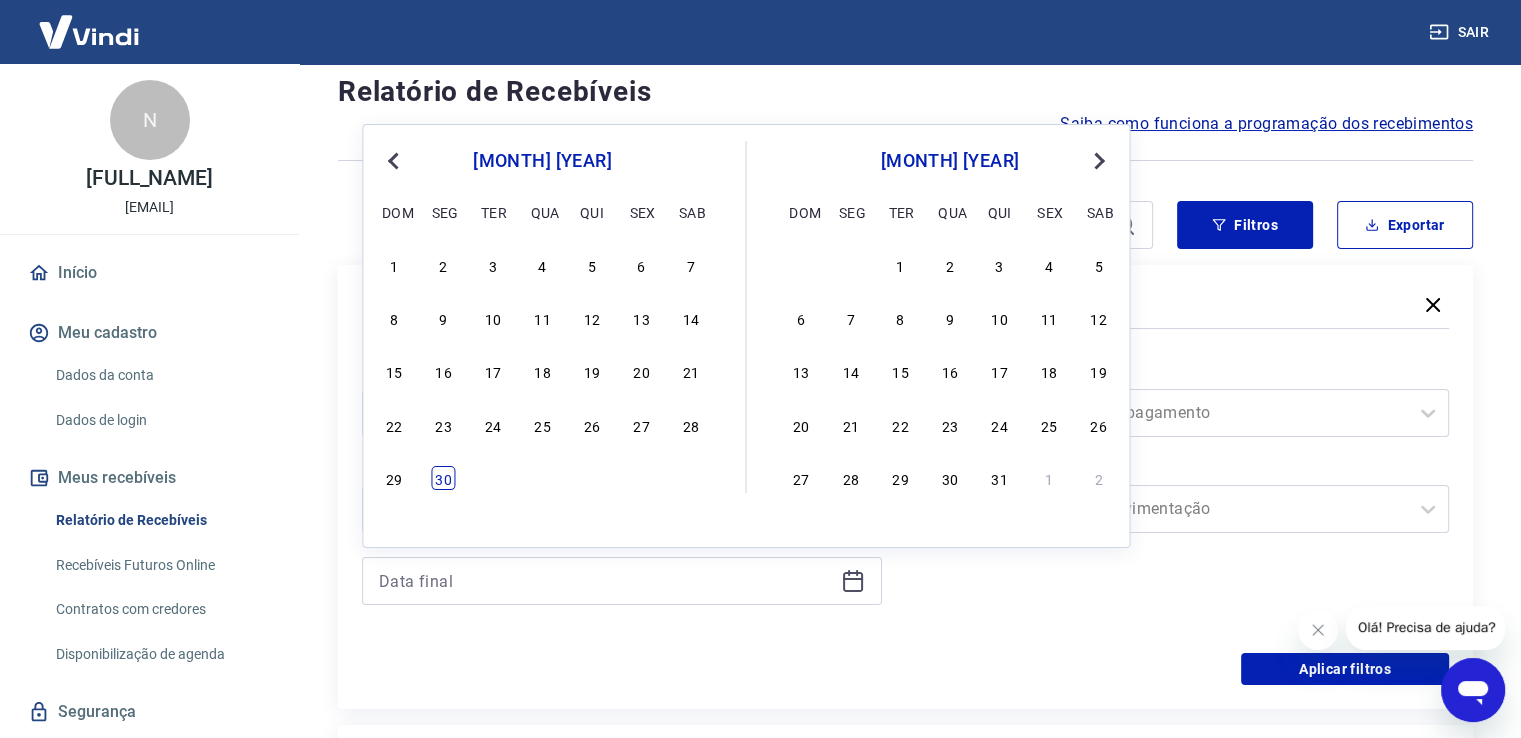 click on "30" at bounding box center [444, 478] 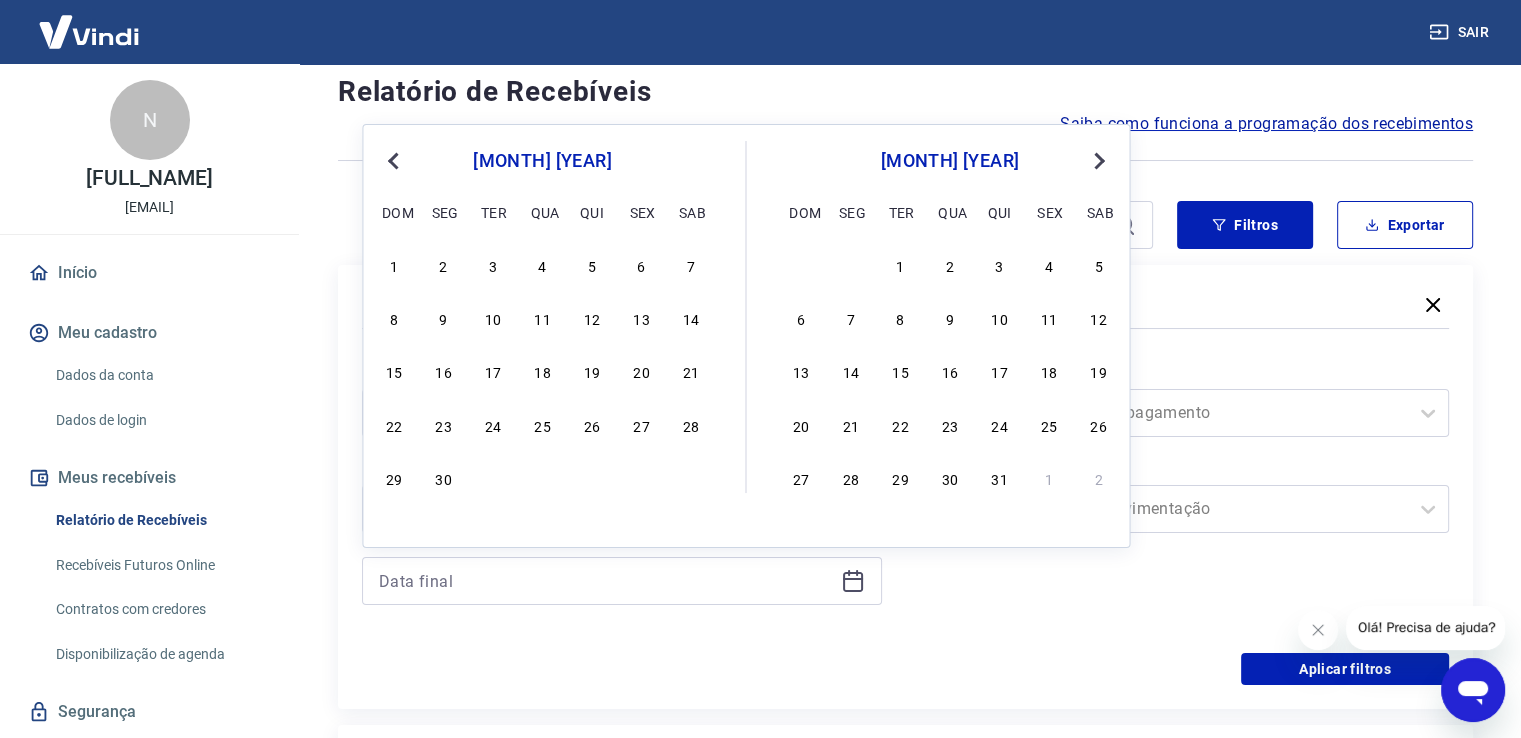 type on "[DATE]" 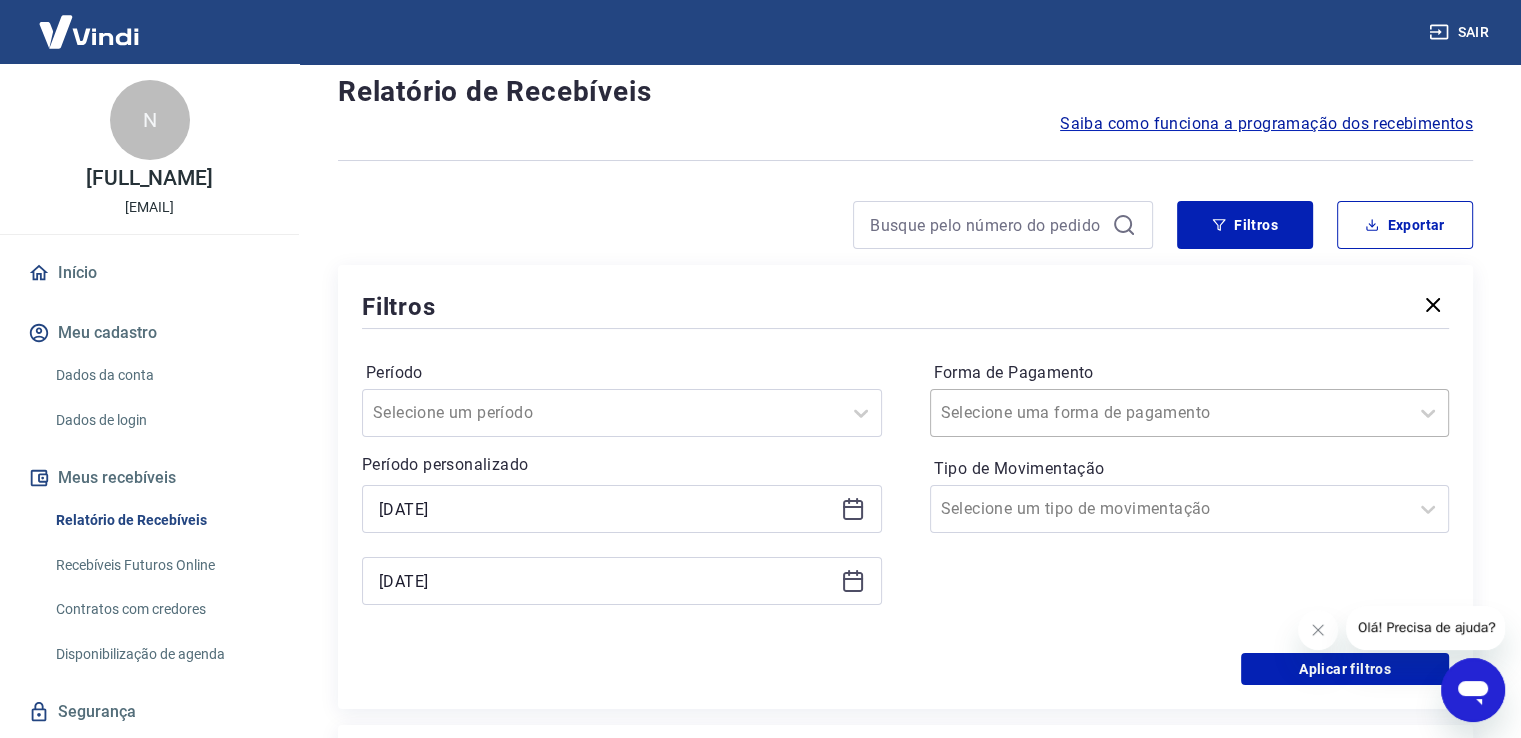 click on "Forma de Pagamento" at bounding box center (1042, 413) 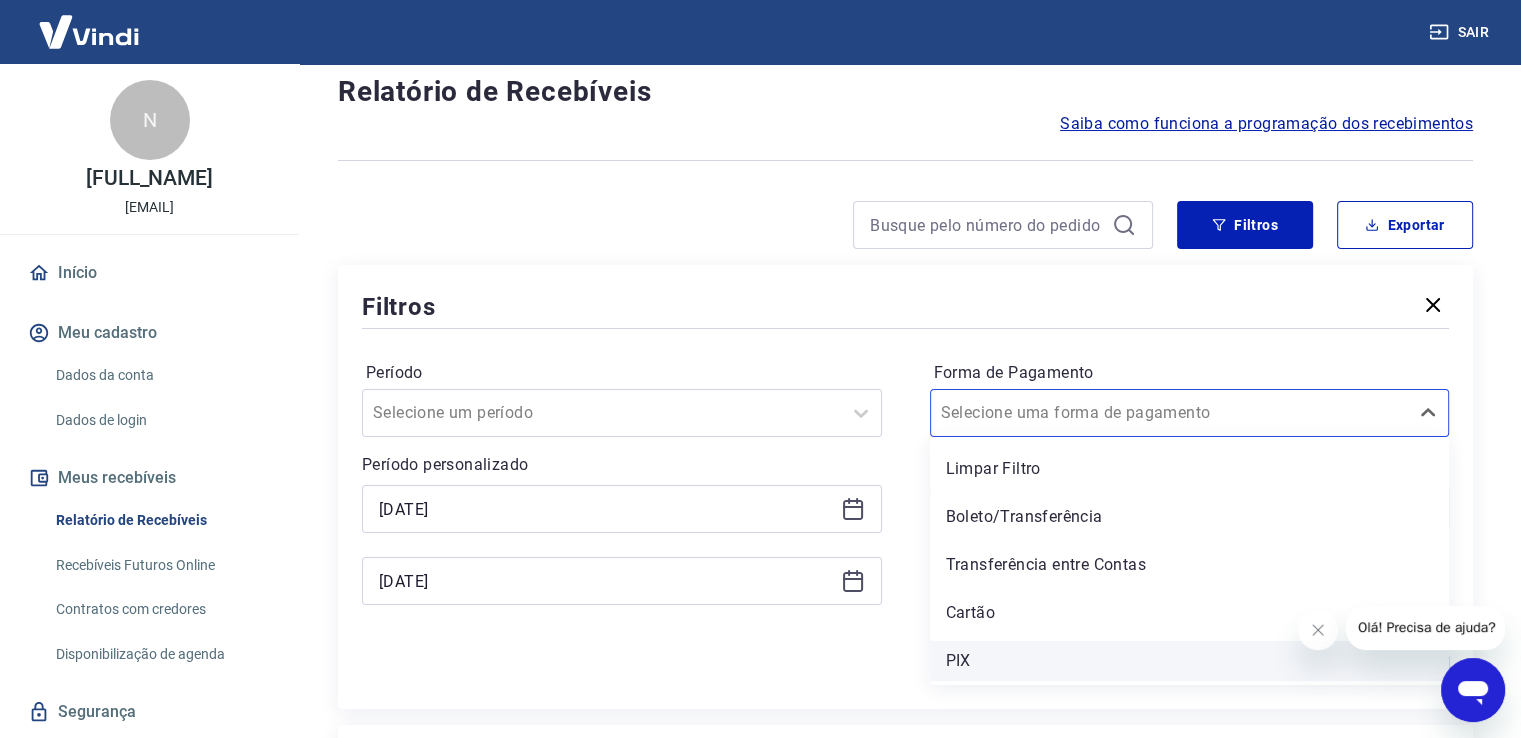 click on "PIX" at bounding box center (1190, 661) 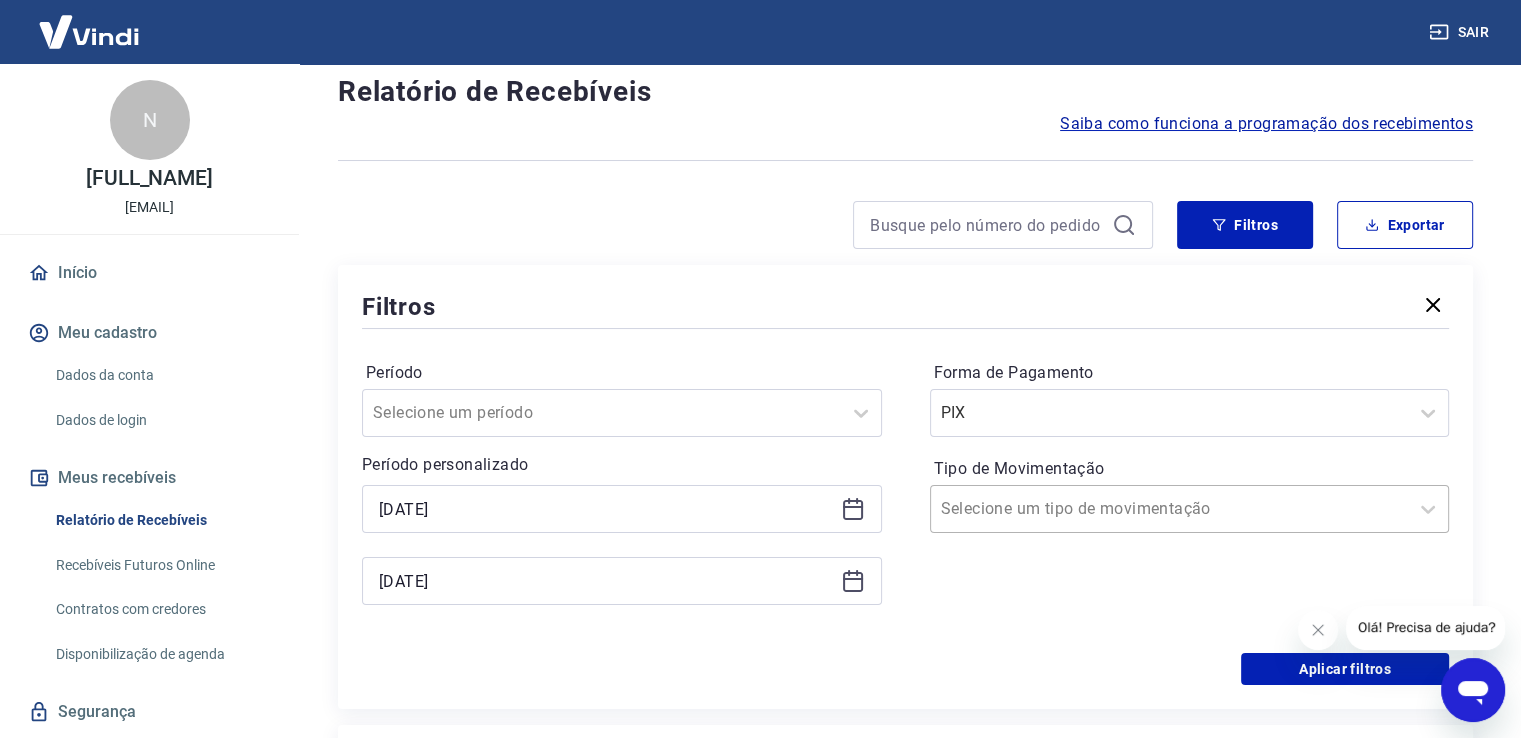 click on "Tipo de Movimentação" at bounding box center (1042, 509) 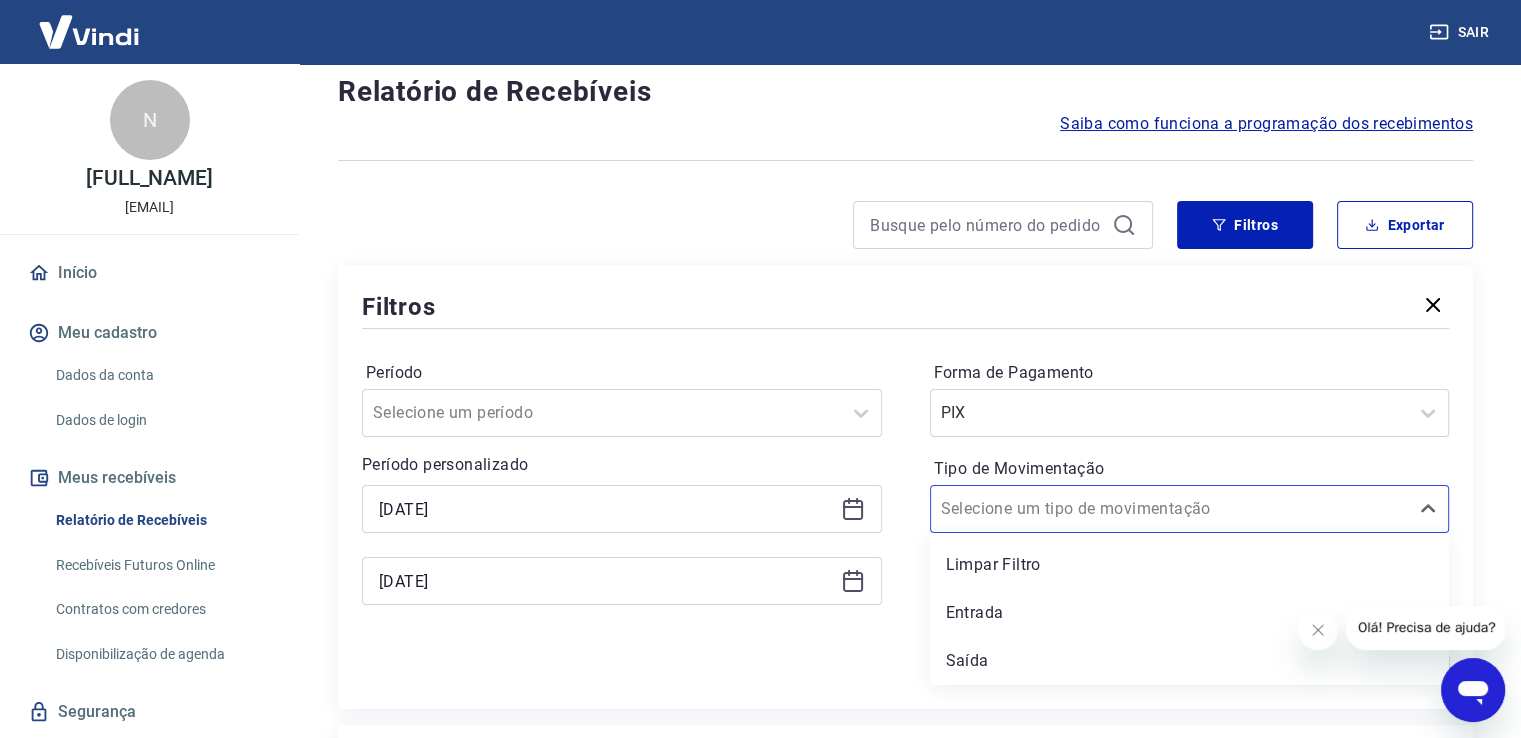 click on "Aplicar filtros" at bounding box center [905, 669] 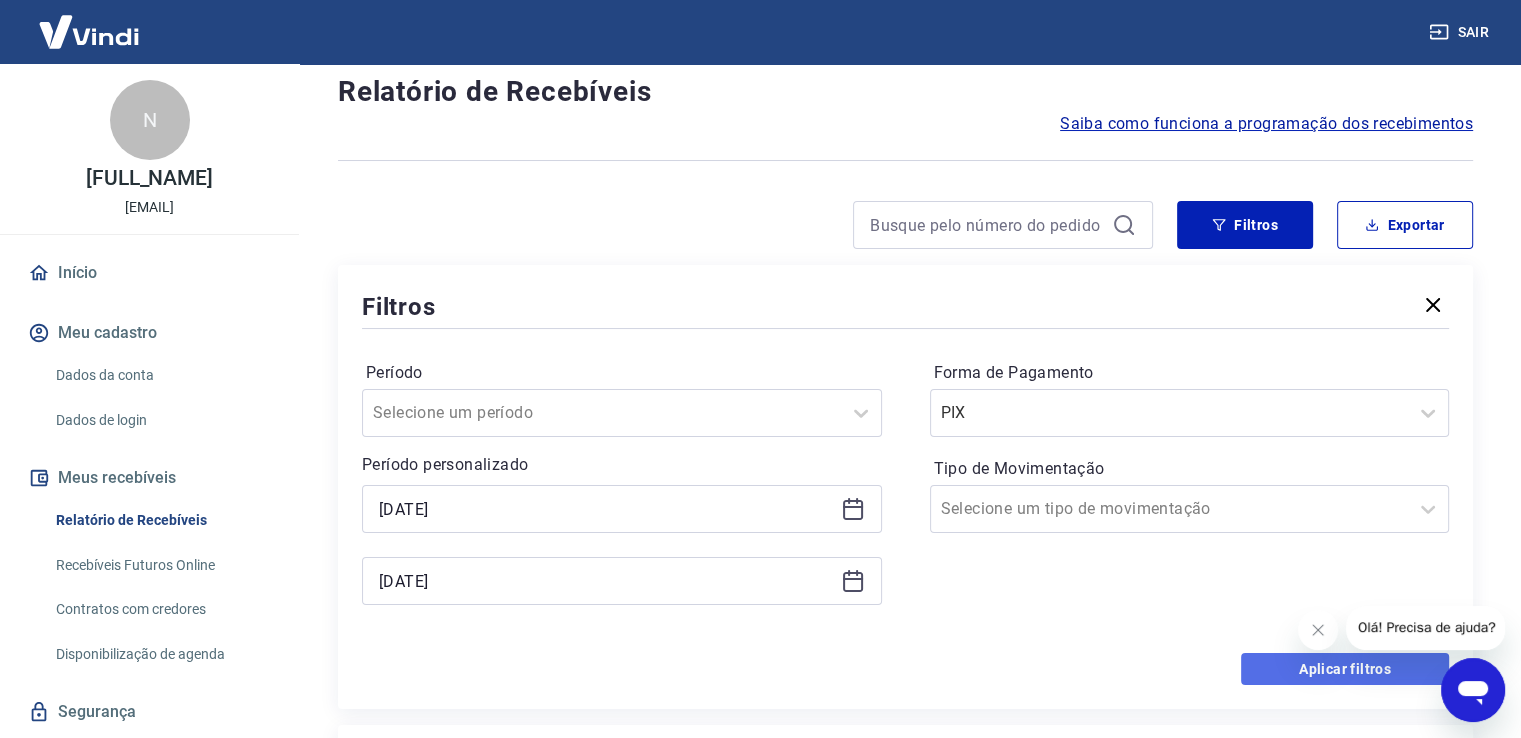 click on "Aplicar filtros" at bounding box center [1345, 669] 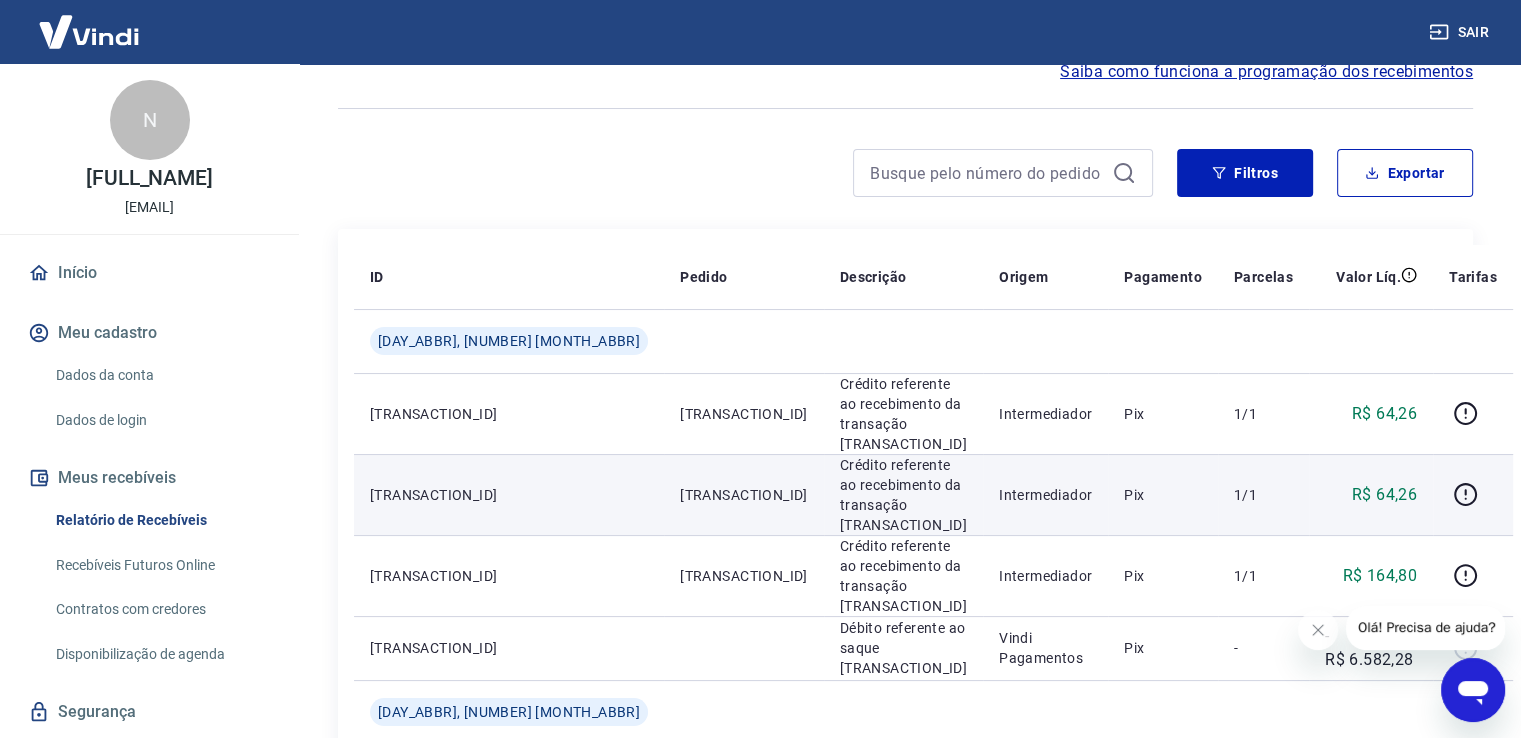 scroll, scrollTop: 0, scrollLeft: 0, axis: both 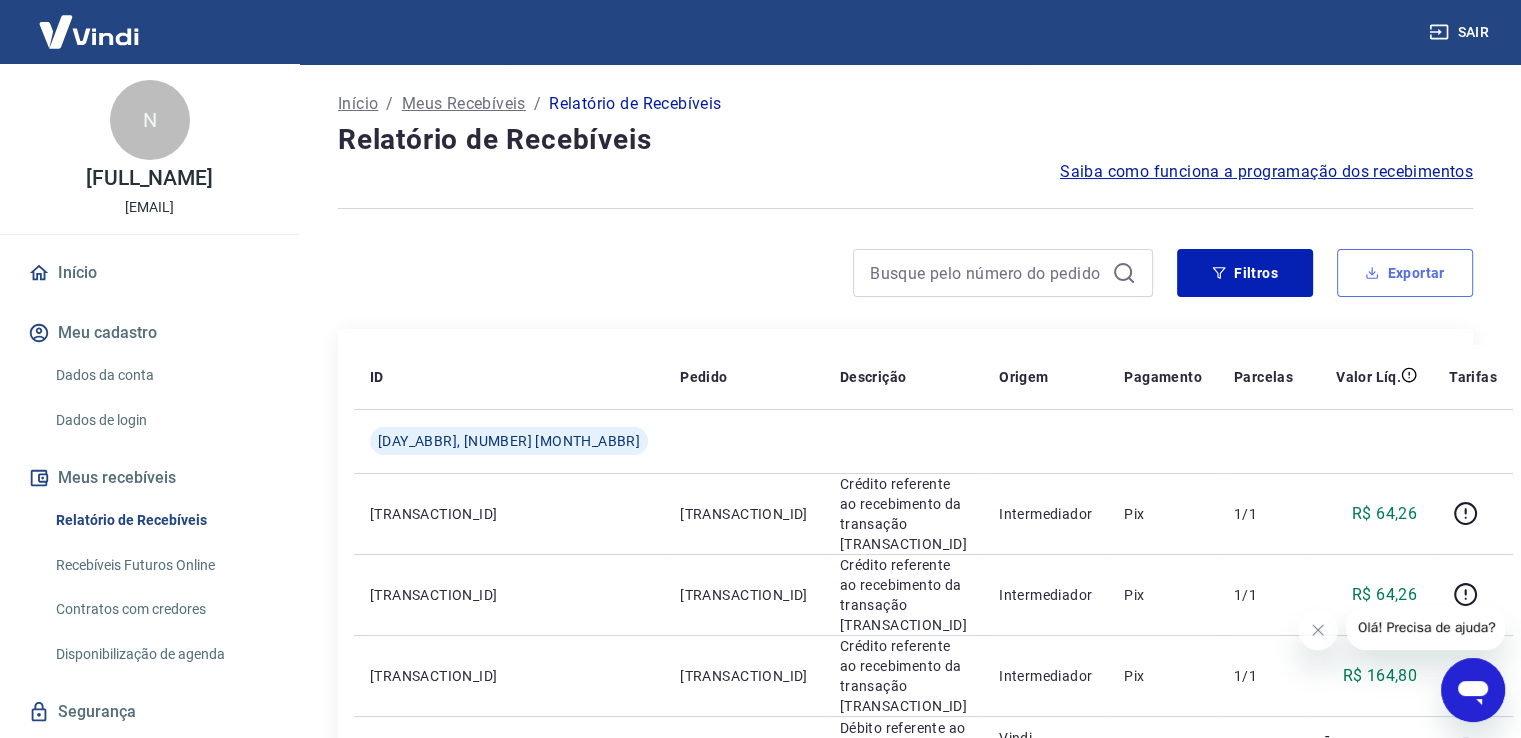 click on "Exportar" at bounding box center (1405, 273) 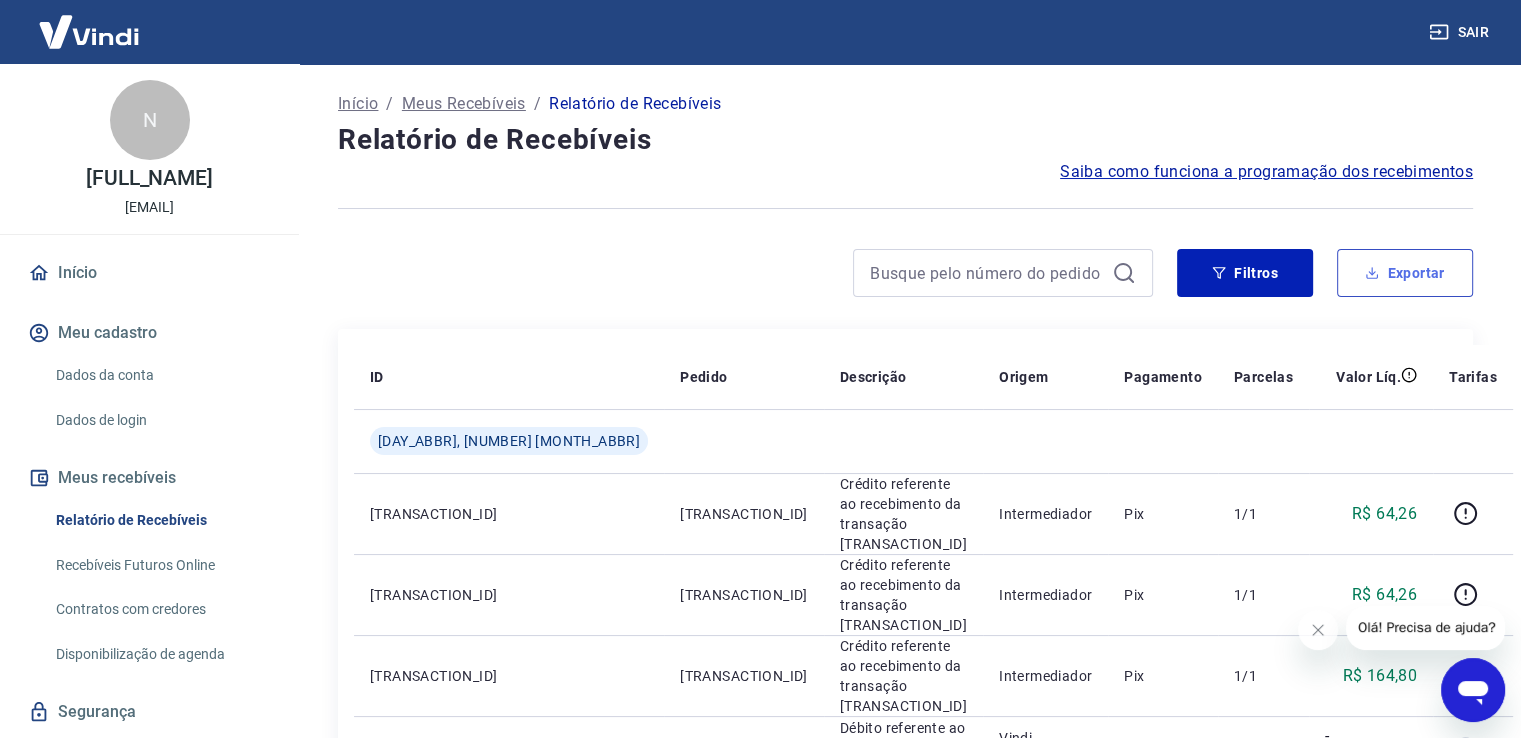 type on "[DATE]" 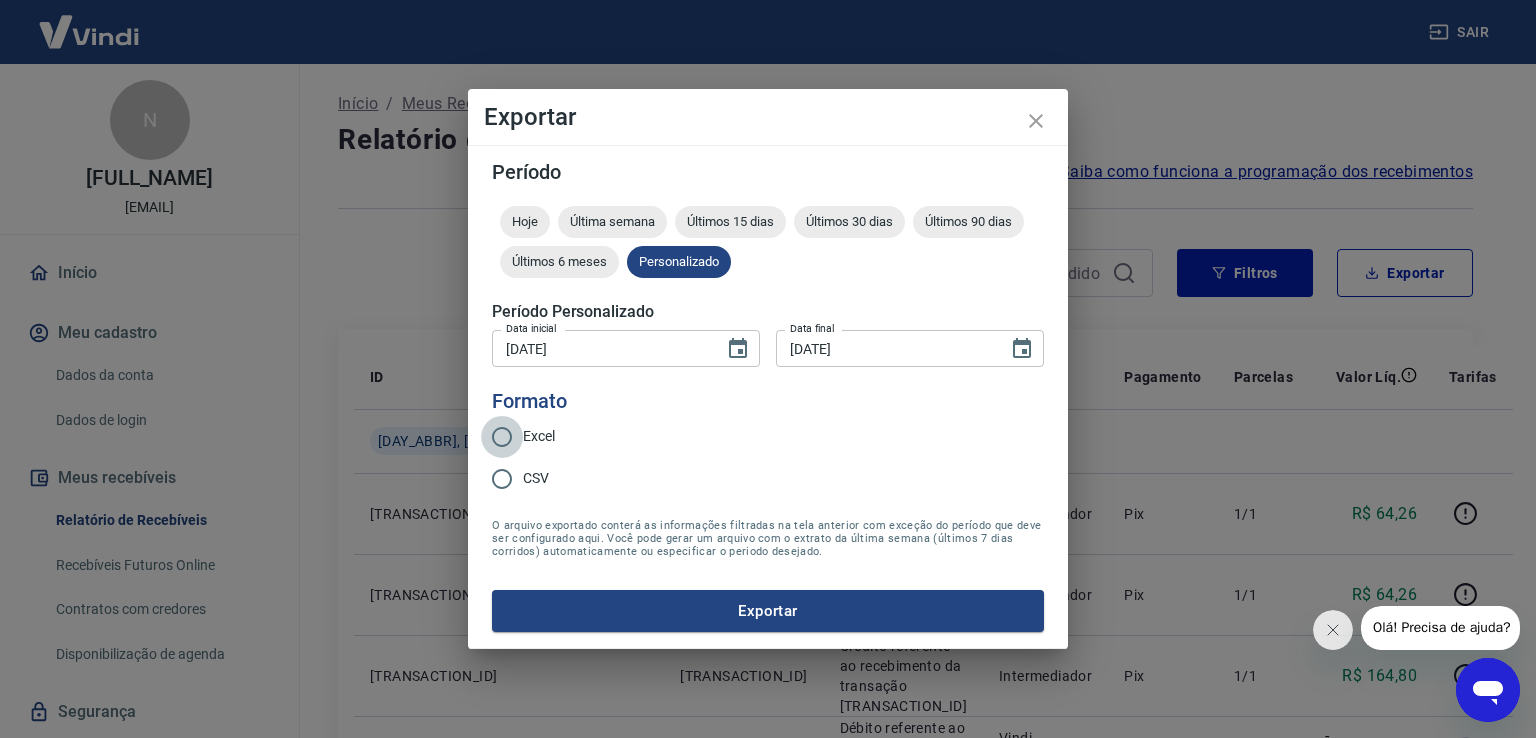 click on "Excel" at bounding box center (502, 437) 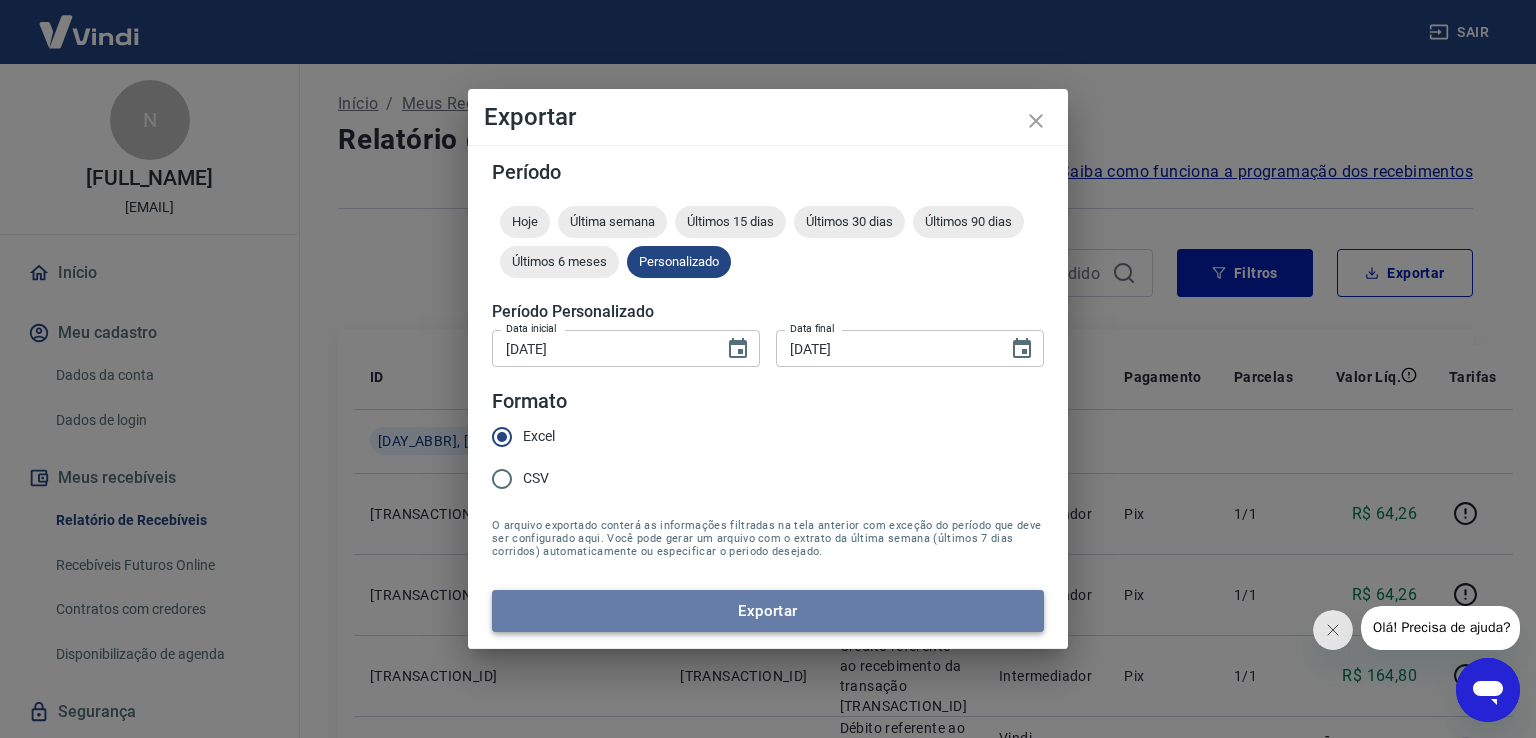 click on "Exportar" at bounding box center (768, 611) 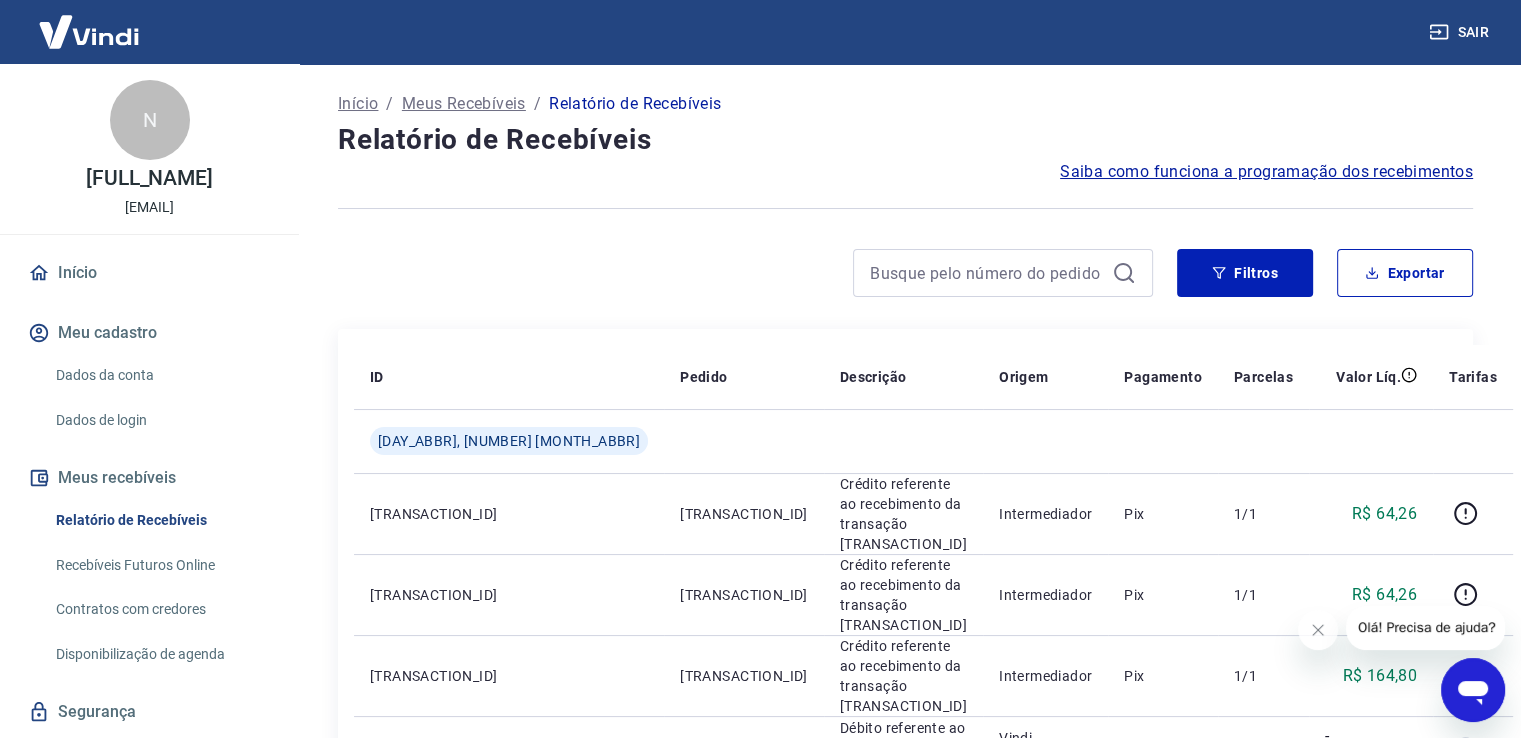 click on "Saiba como funciona a programação dos recebimentos" at bounding box center (1266, 172) 